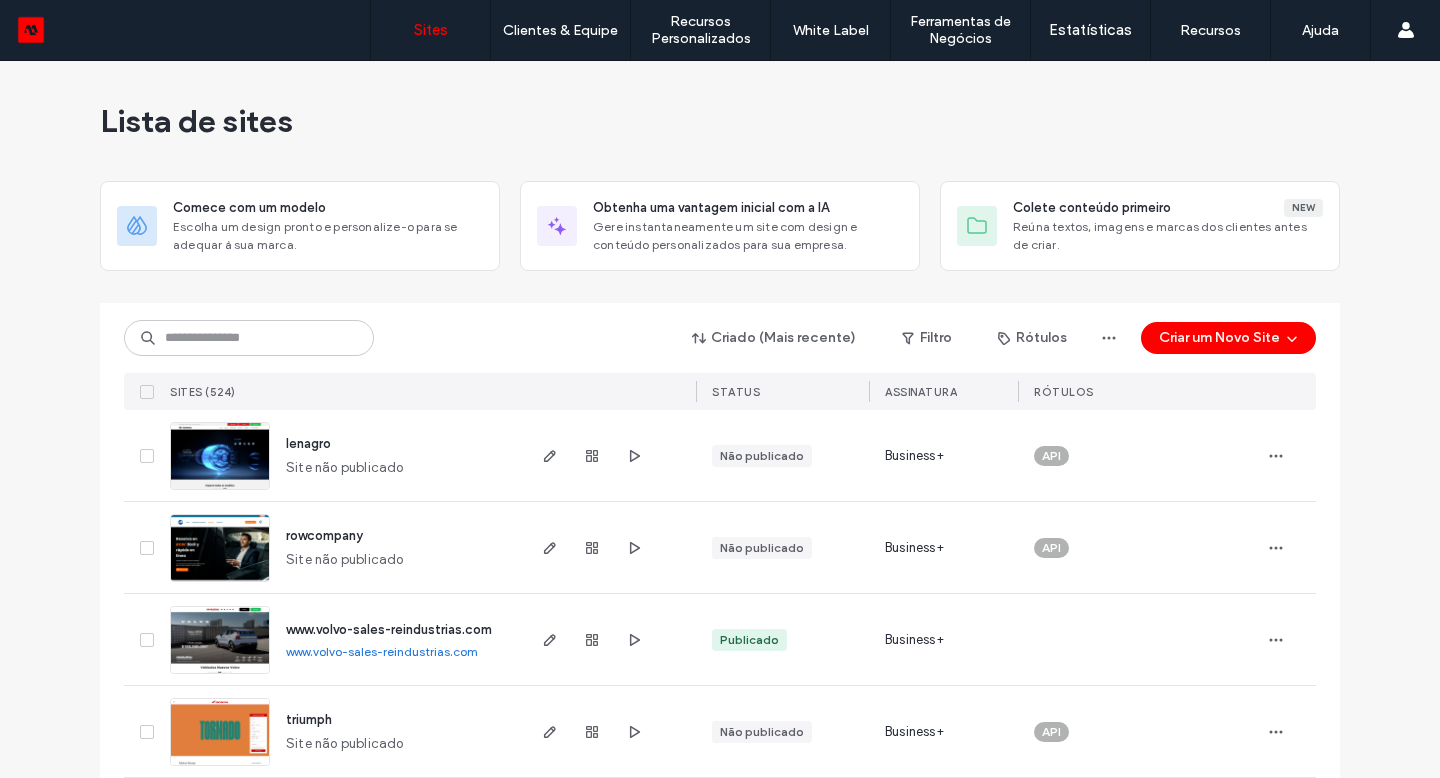 scroll, scrollTop: 0, scrollLeft: 0, axis: both 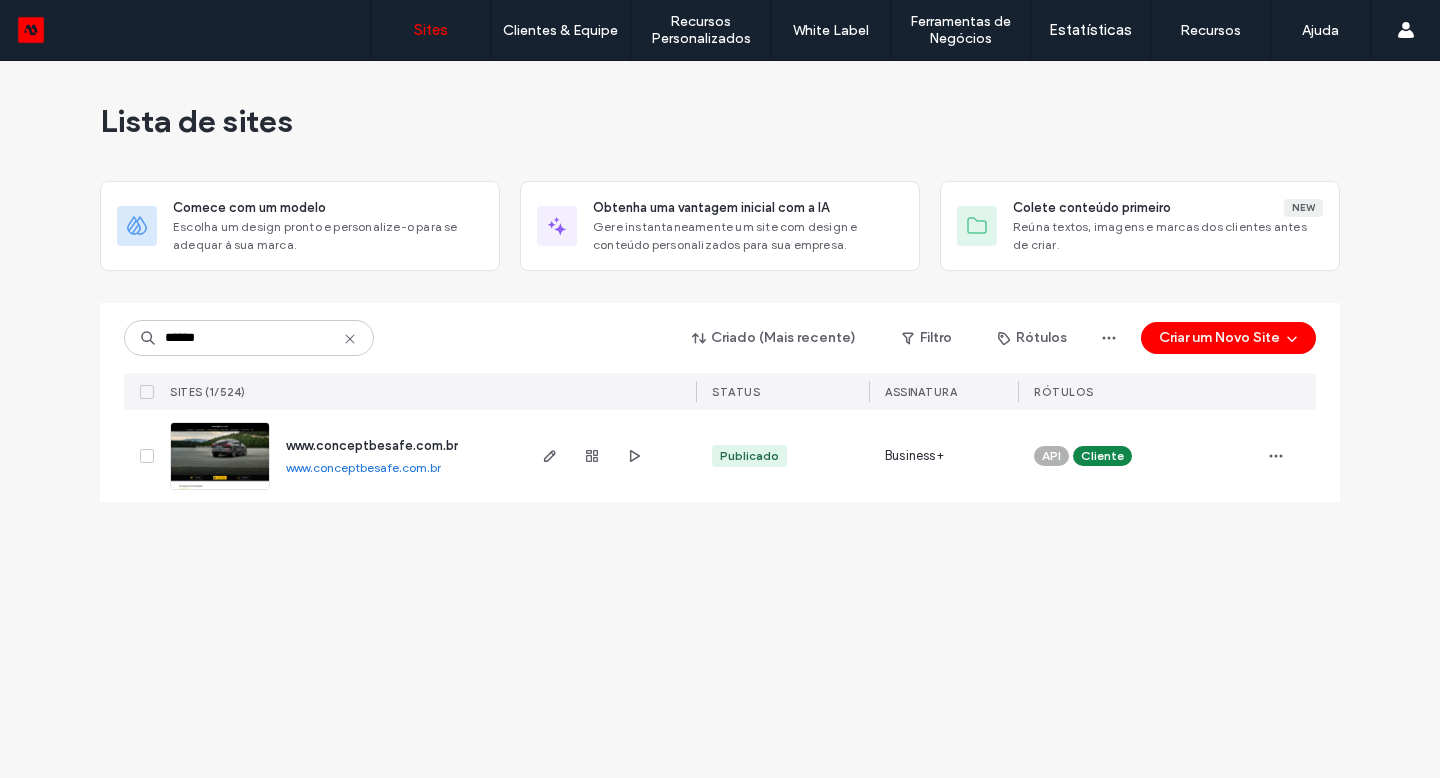 type on "******" 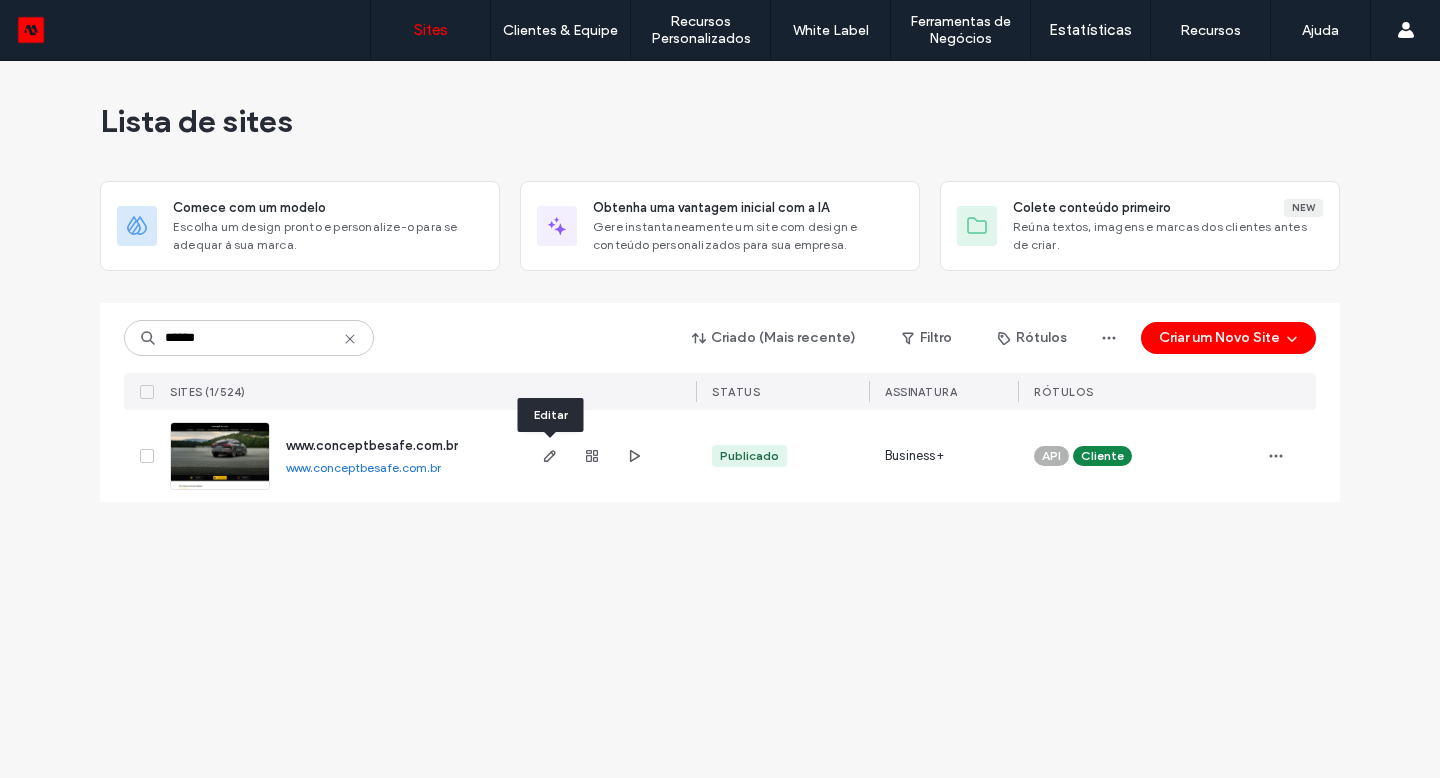 click 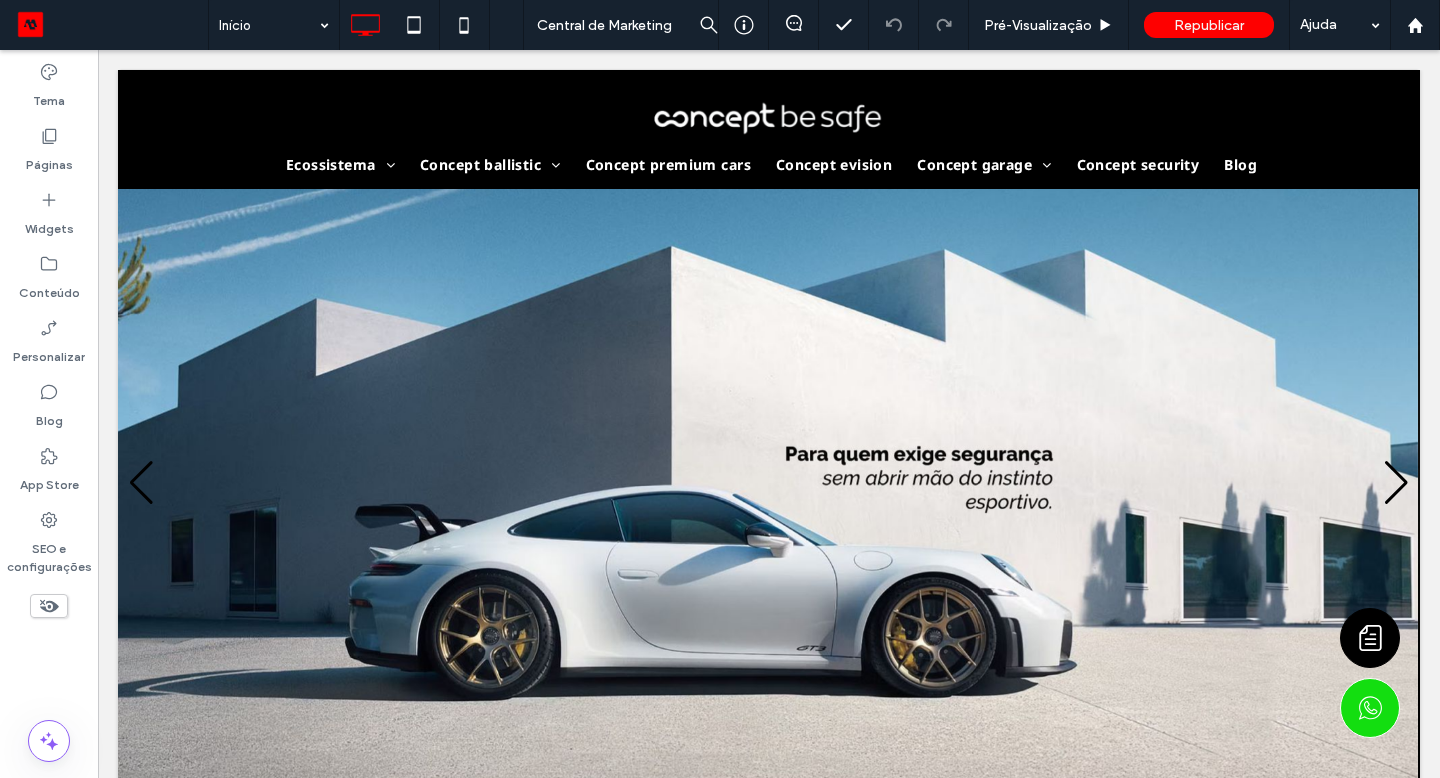 scroll, scrollTop: 0, scrollLeft: 0, axis: both 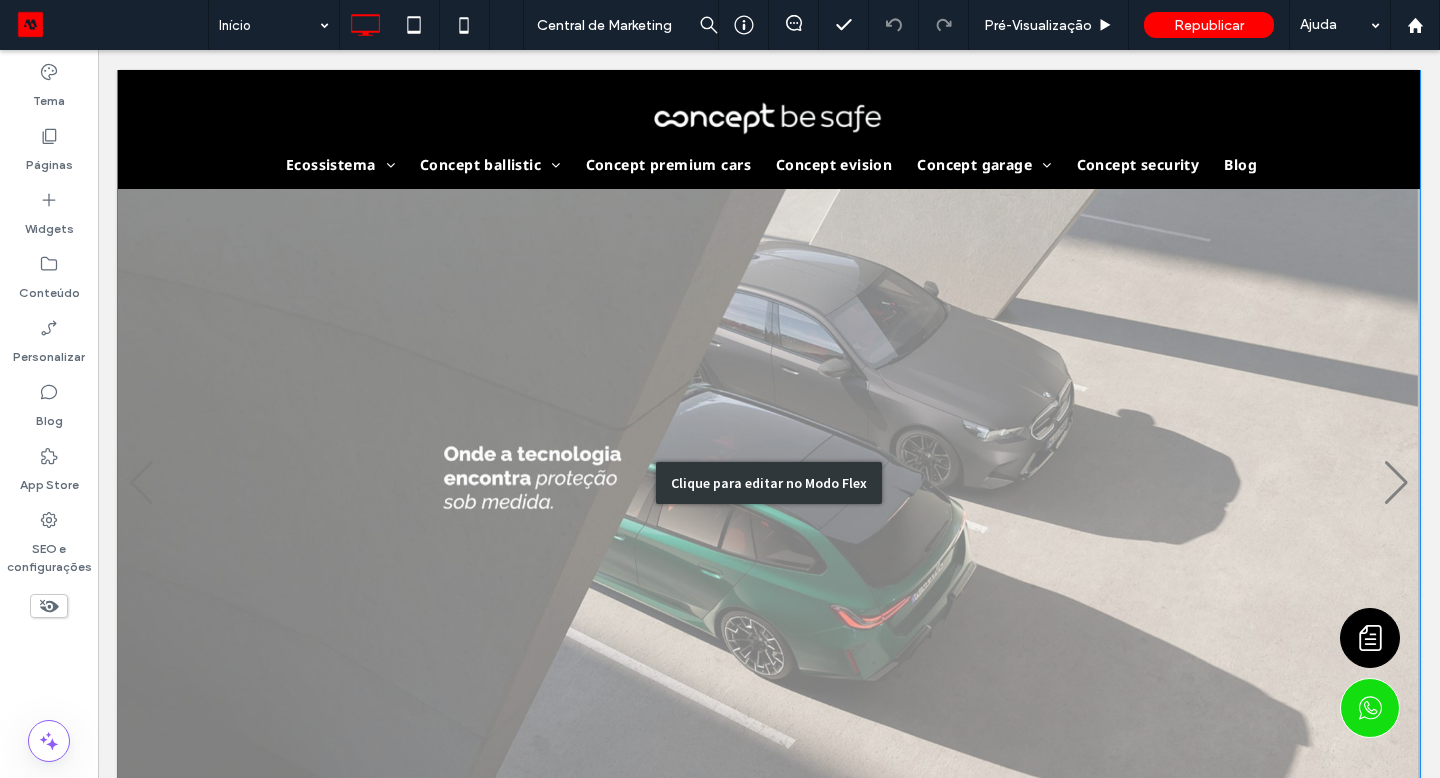 click on "Páginas" at bounding box center (49, 160) 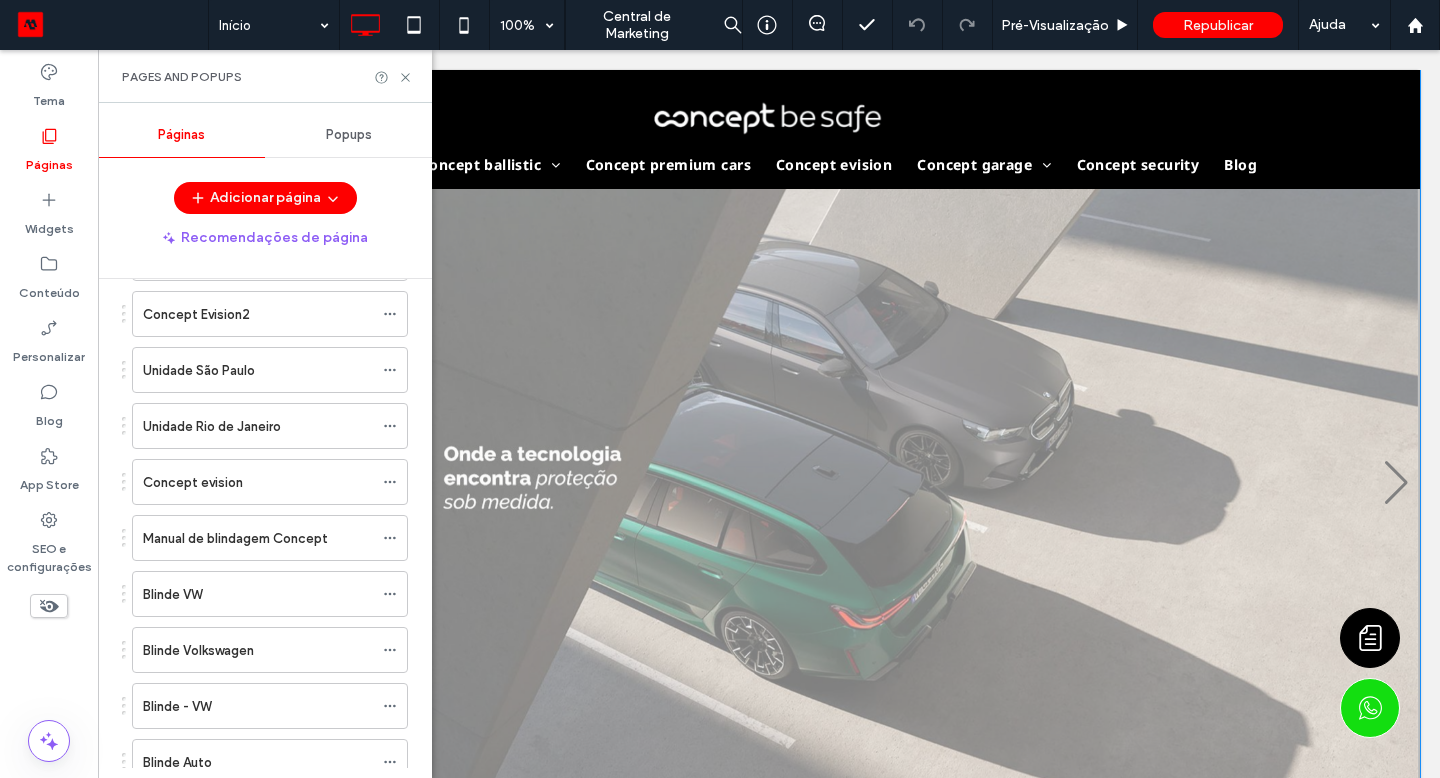 scroll, scrollTop: 1422, scrollLeft: 0, axis: vertical 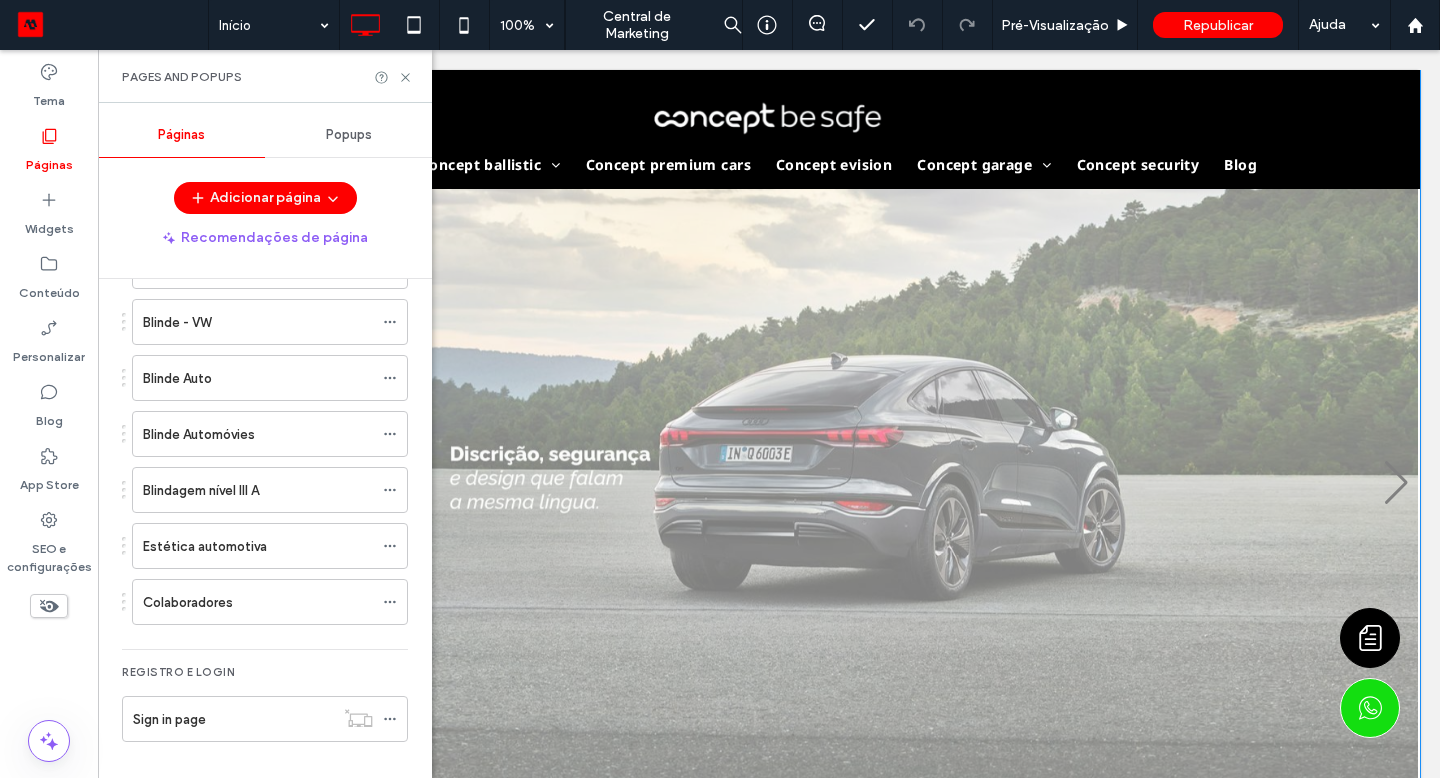 click 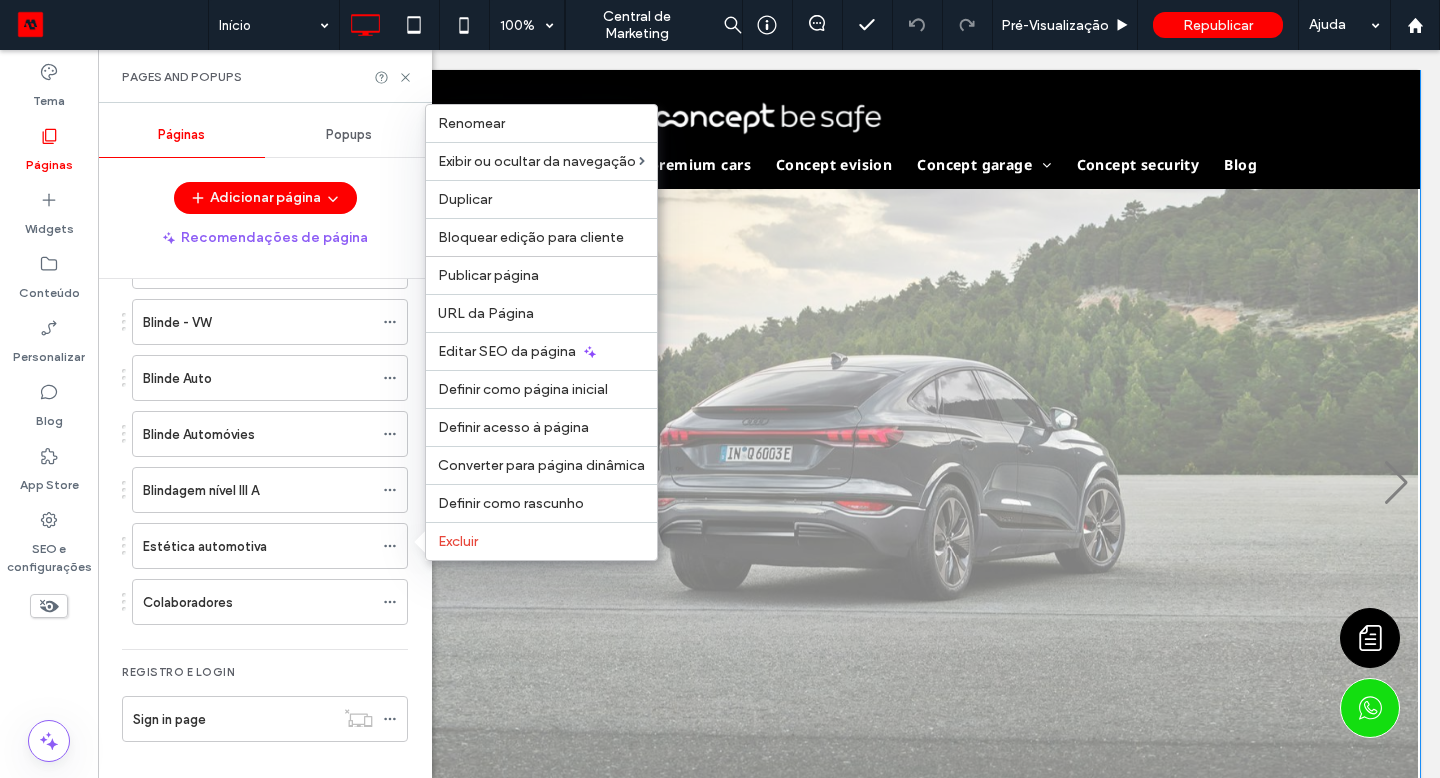 click on "Renomear" at bounding box center [541, 123] 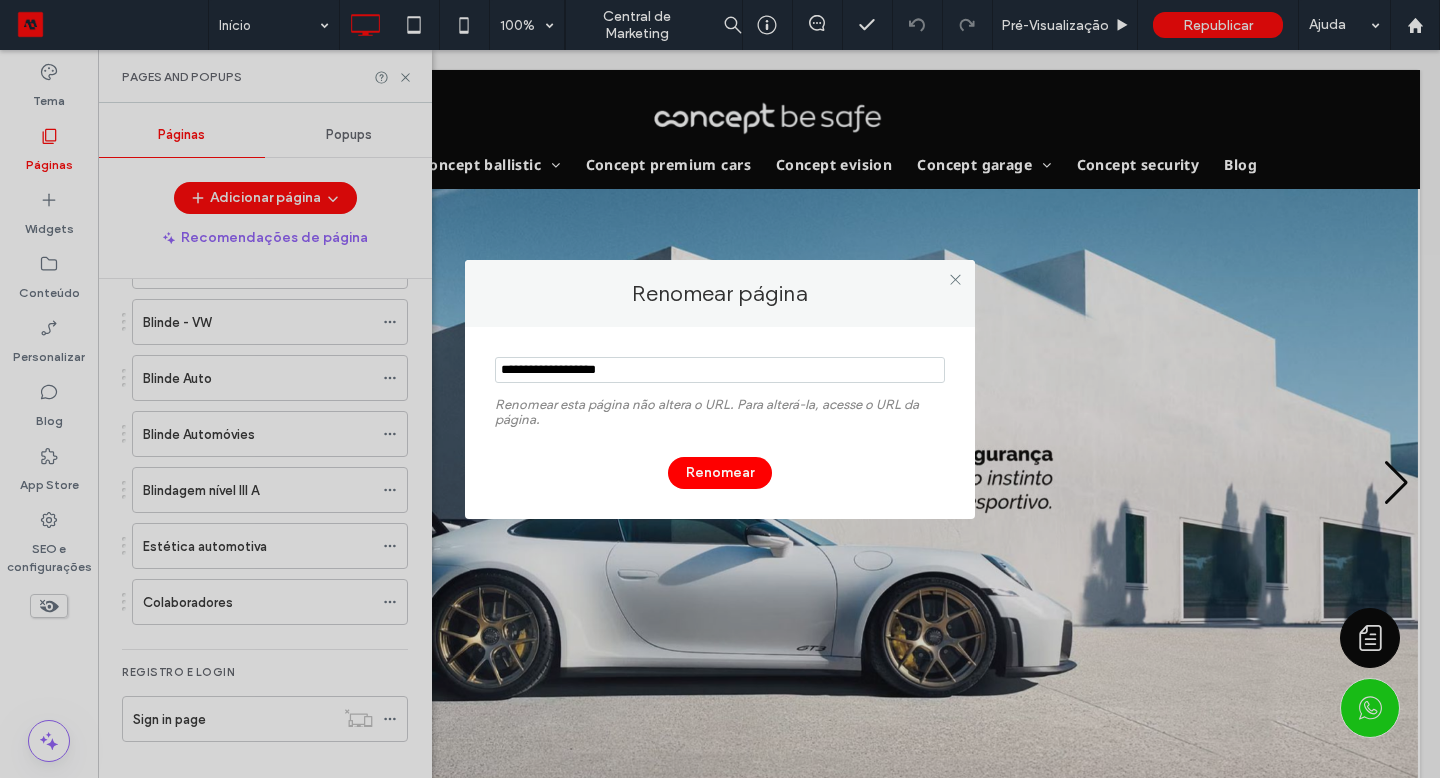 drag, startPoint x: 1087, startPoint y: 578, endPoint x: 493, endPoint y: 364, distance: 631.3731 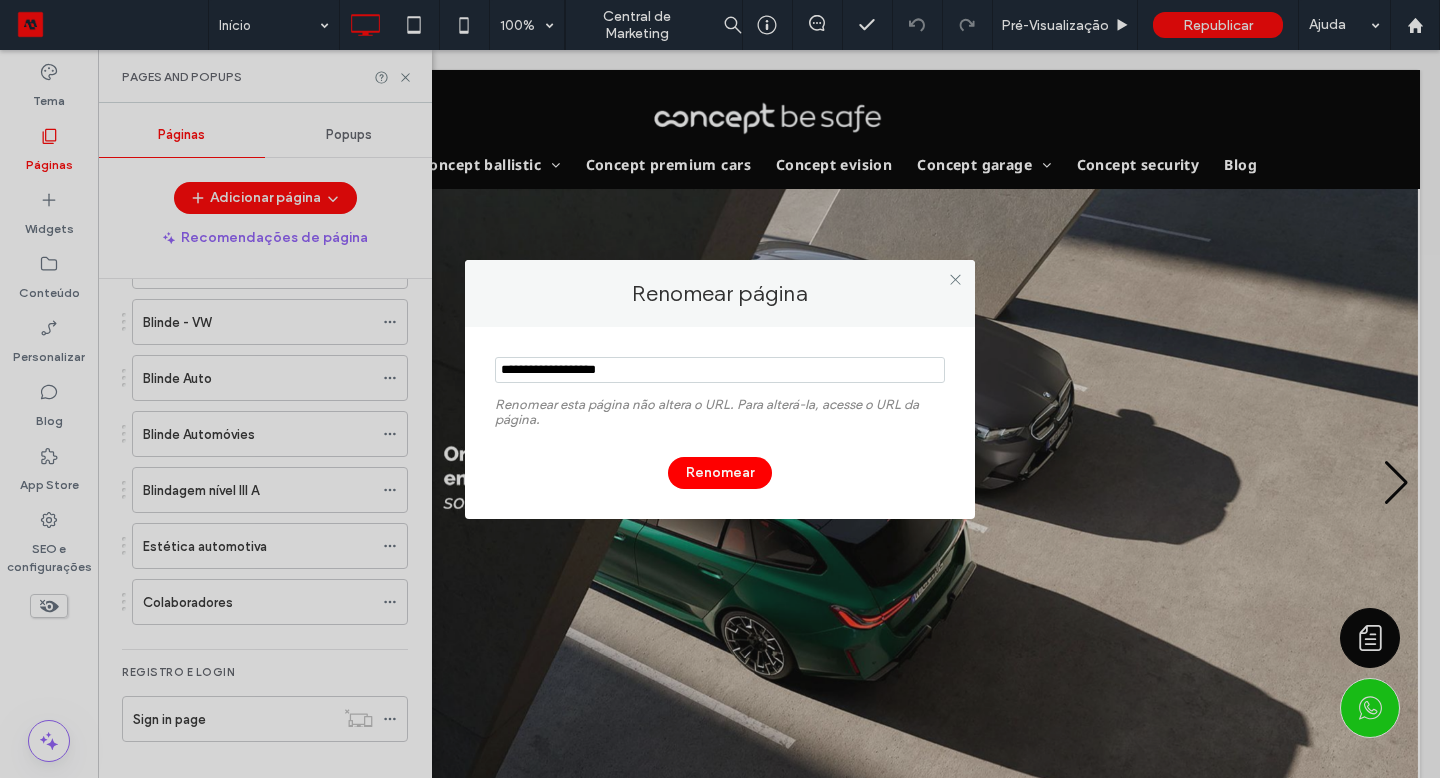 type on "**********" 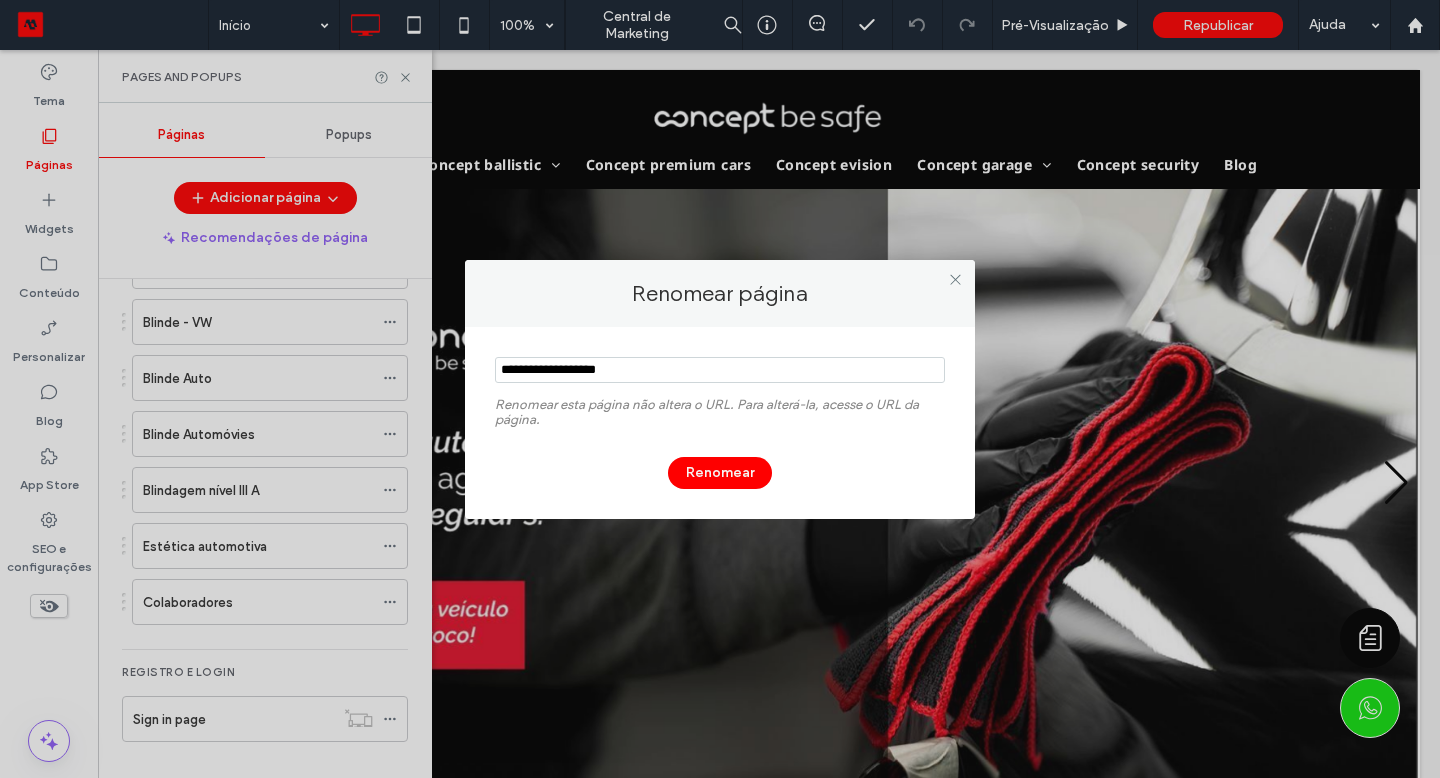 click on "Renomear" at bounding box center [720, 473] 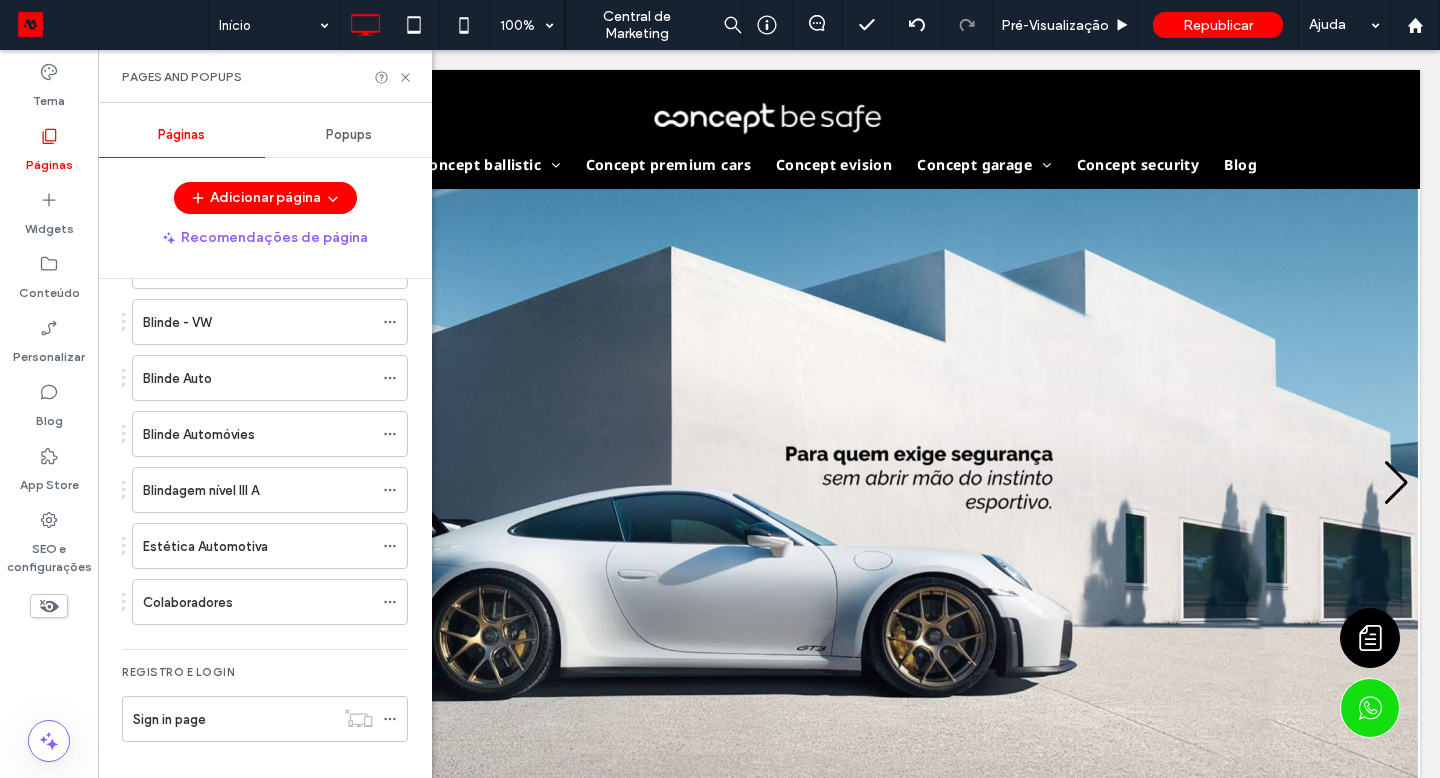 click 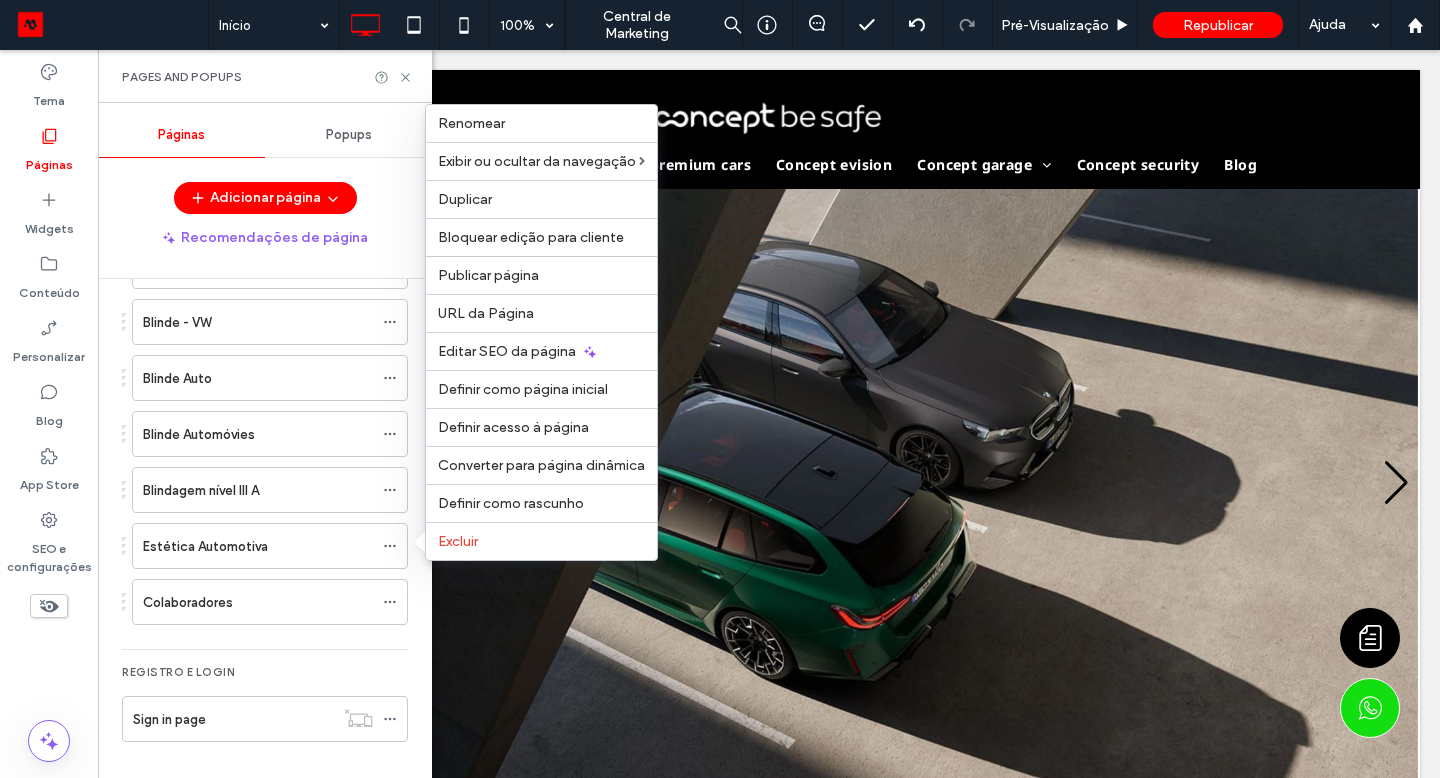 click on "Renomear" at bounding box center [541, 123] 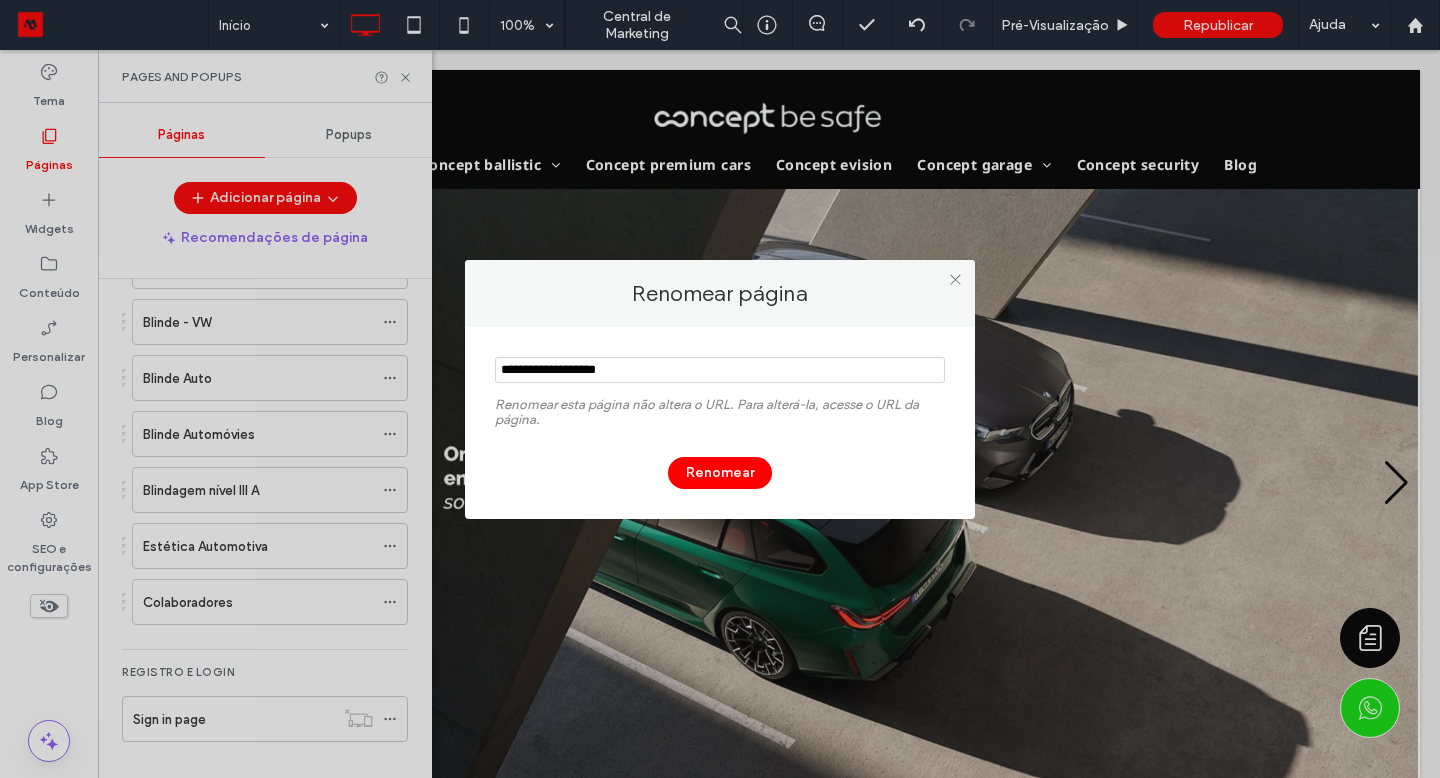 drag, startPoint x: 493, startPoint y: 364, endPoint x: 561, endPoint y: 369, distance: 68.18358 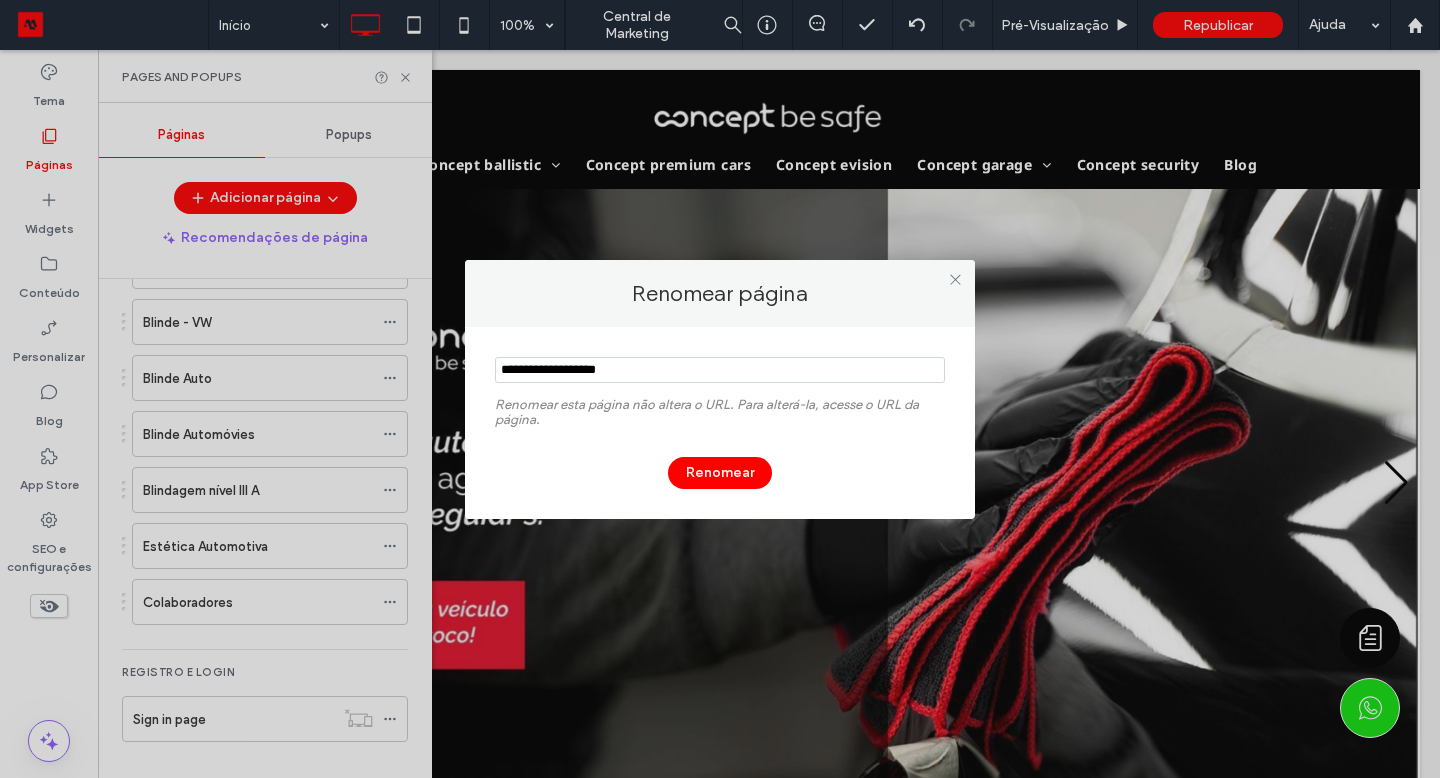type on "**********" 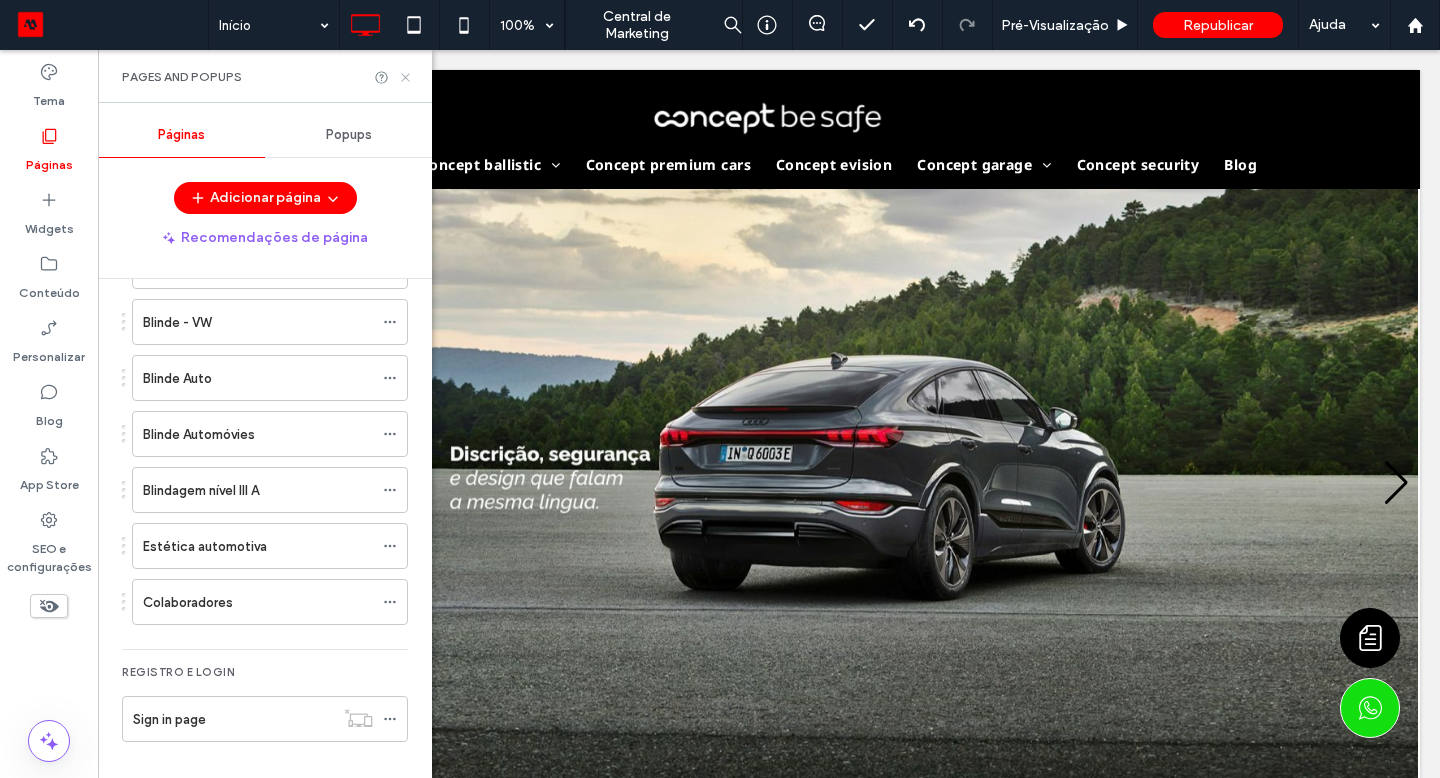 click 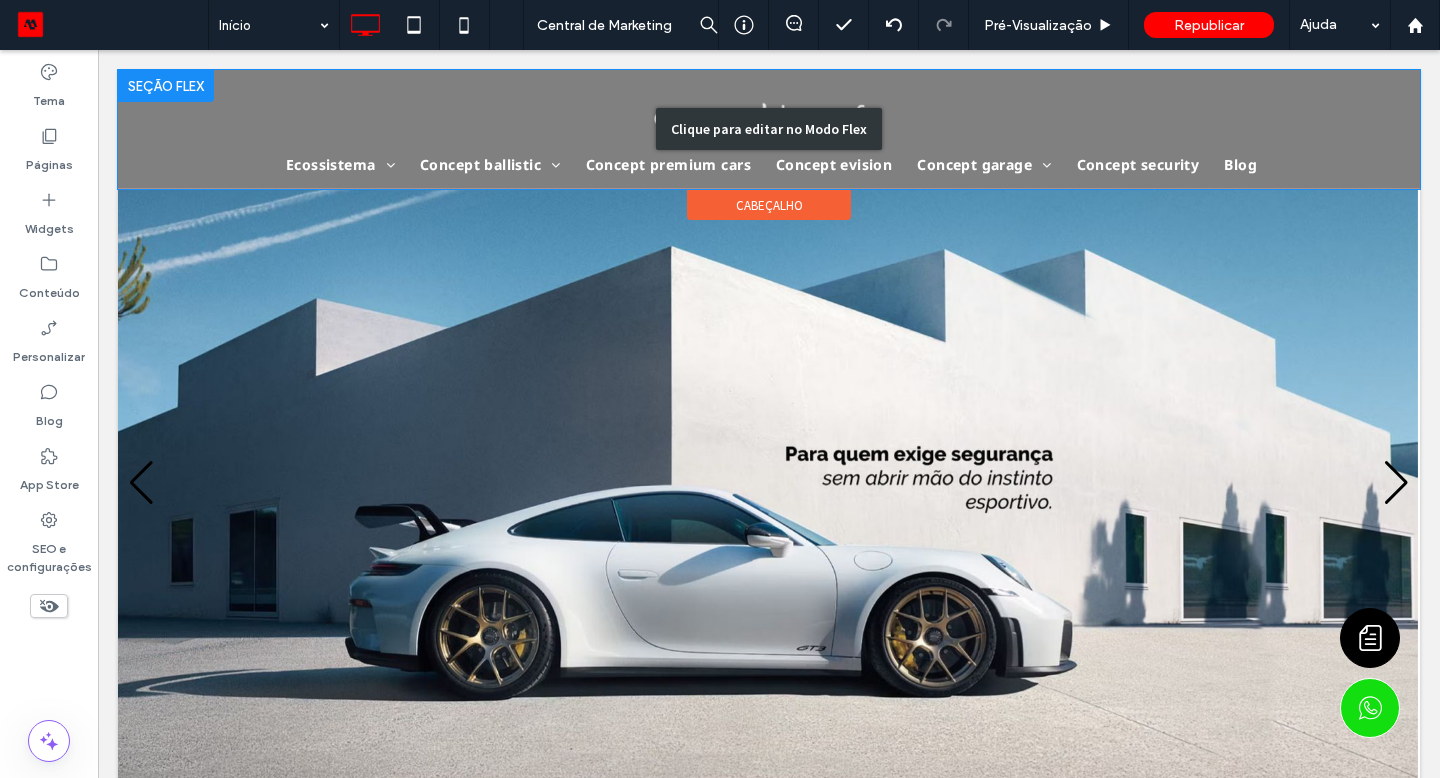 click on "Clique para editar no Modo Flex" at bounding box center [769, 129] 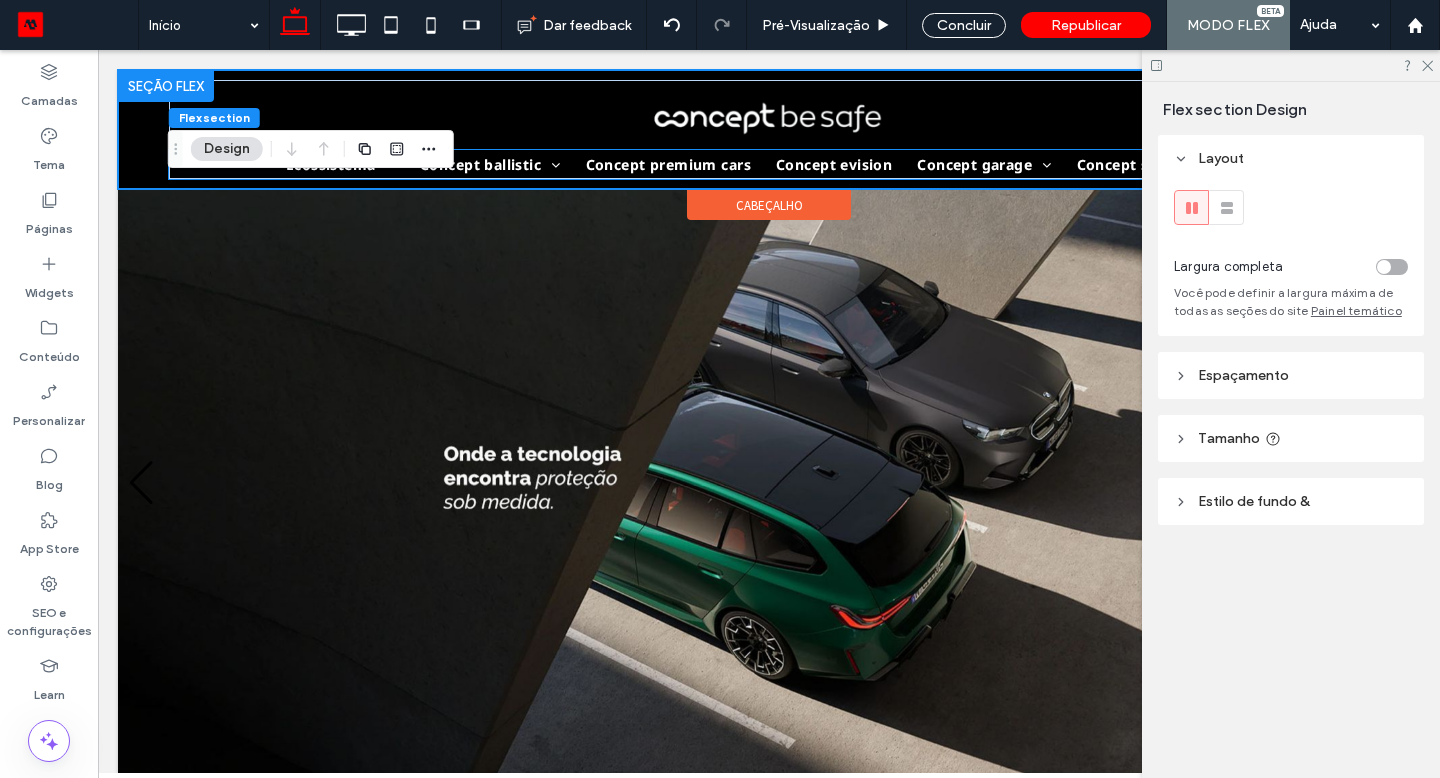 click on "Concept garage" at bounding box center (981, 164) 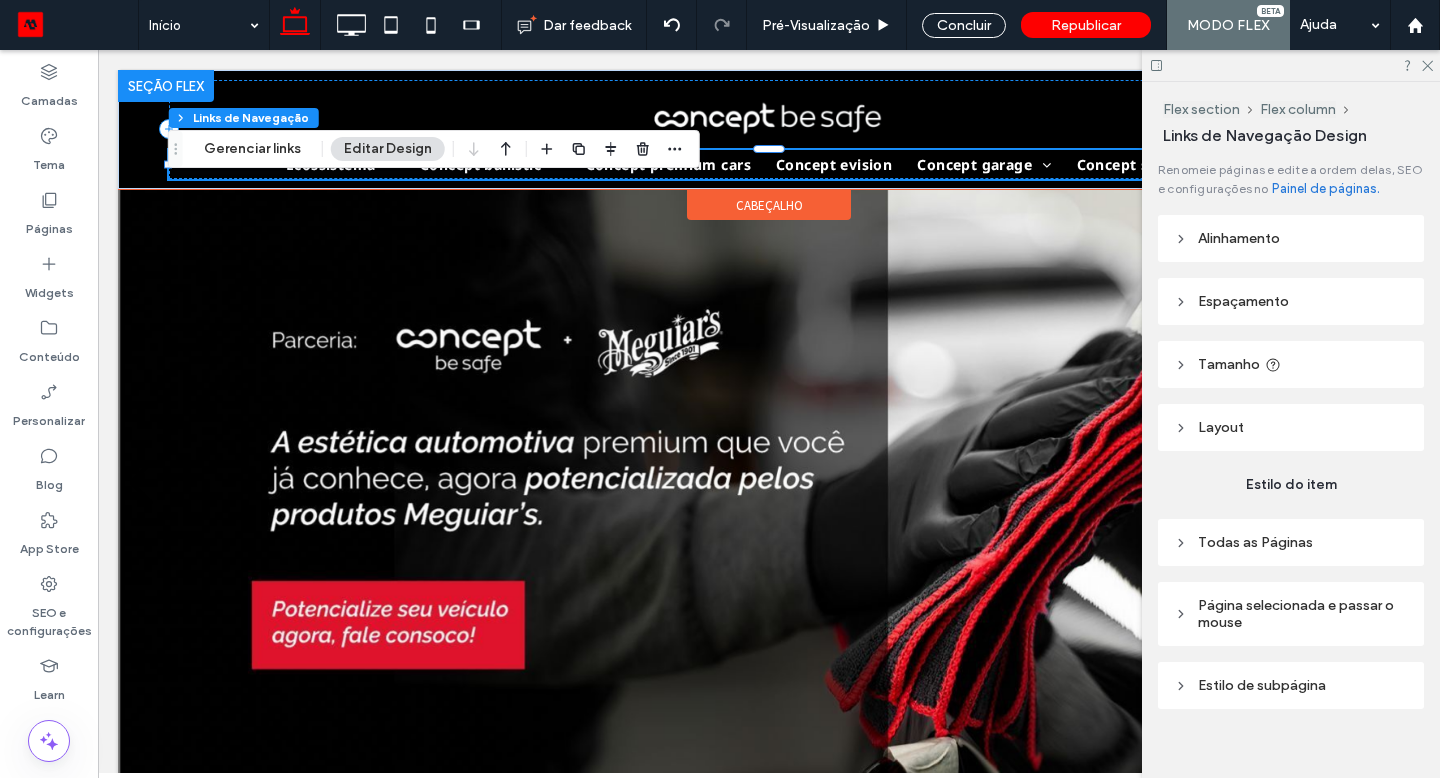 click on "Concept evision" at bounding box center (831, 164) 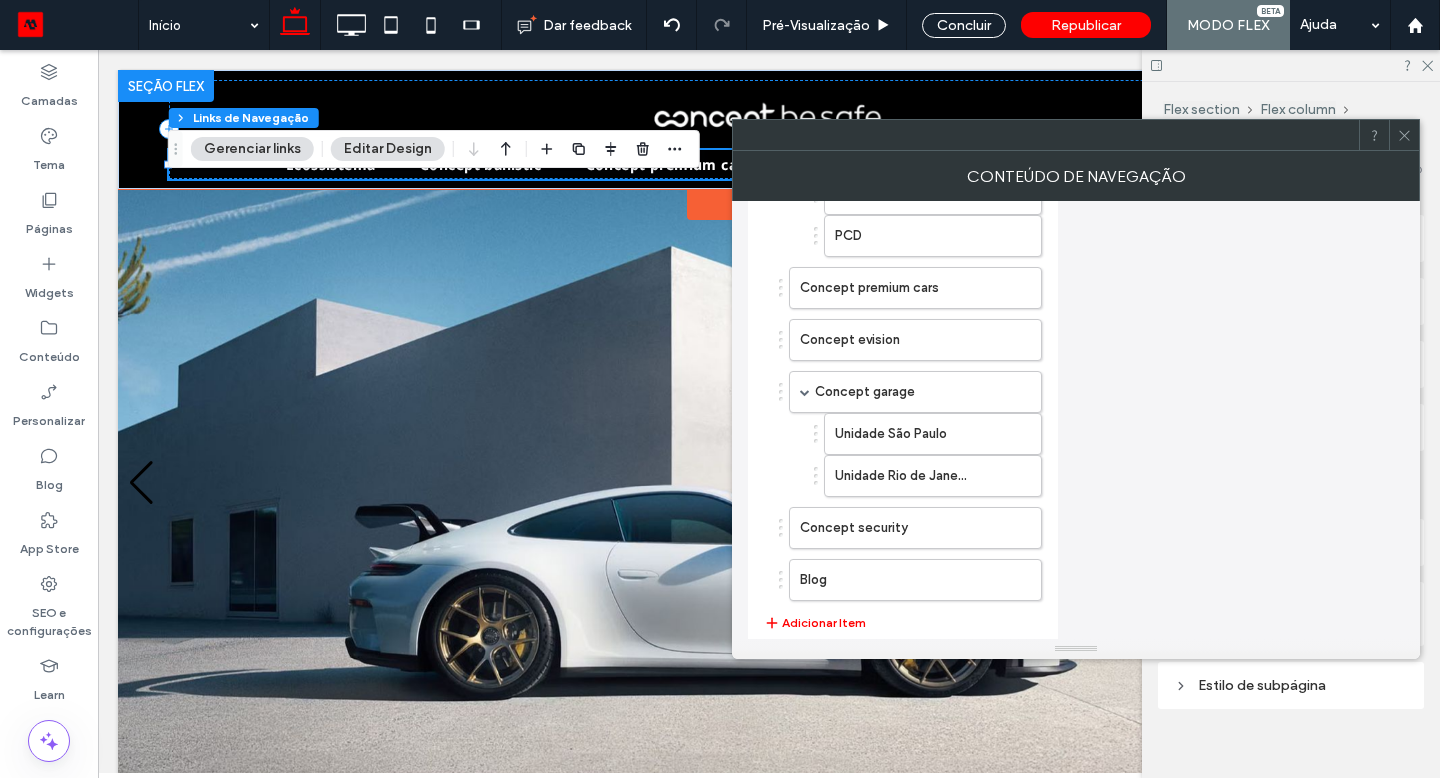 scroll, scrollTop: 764, scrollLeft: 0, axis: vertical 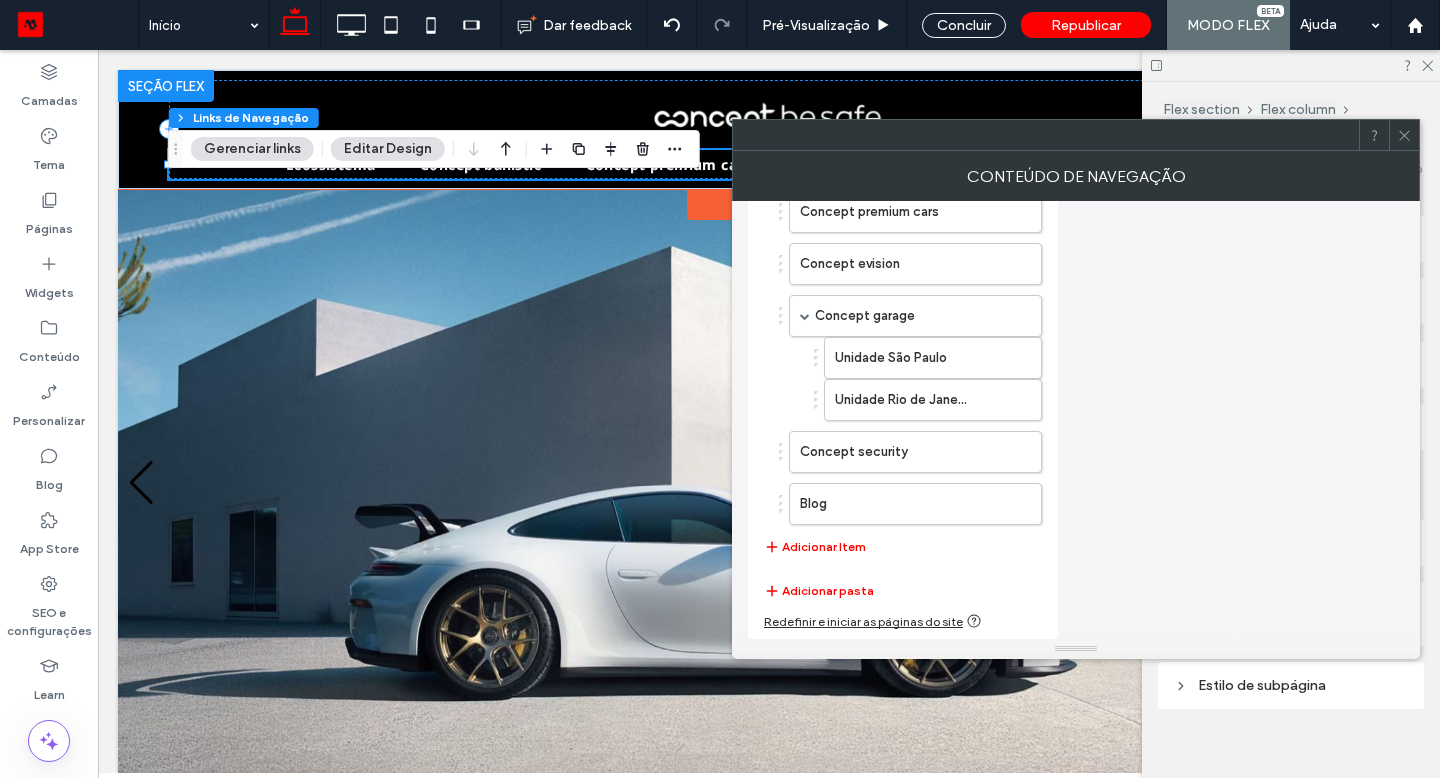 click on "Adicionar Item" at bounding box center (815, 547) 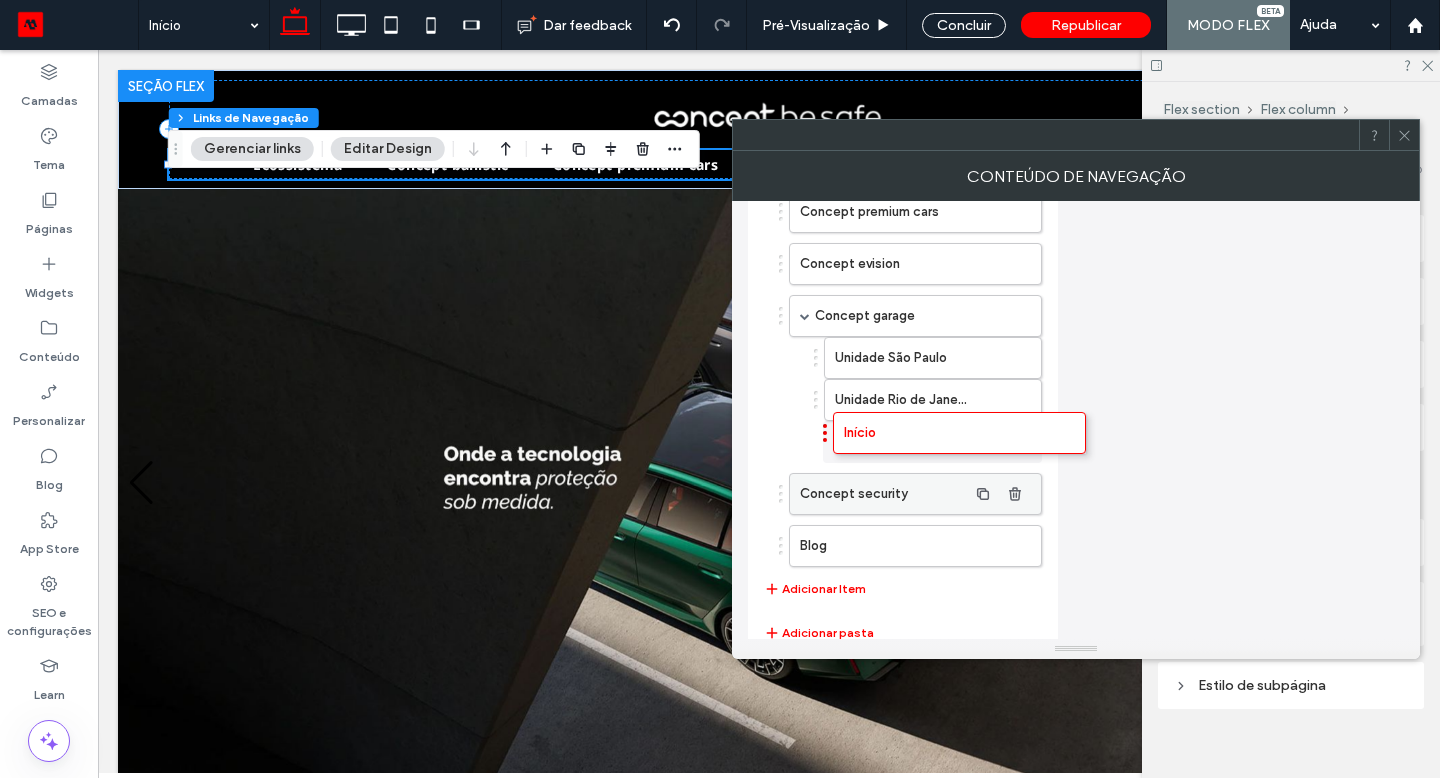 drag, startPoint x: 871, startPoint y: 114, endPoint x: 875, endPoint y: 432, distance: 318.02515 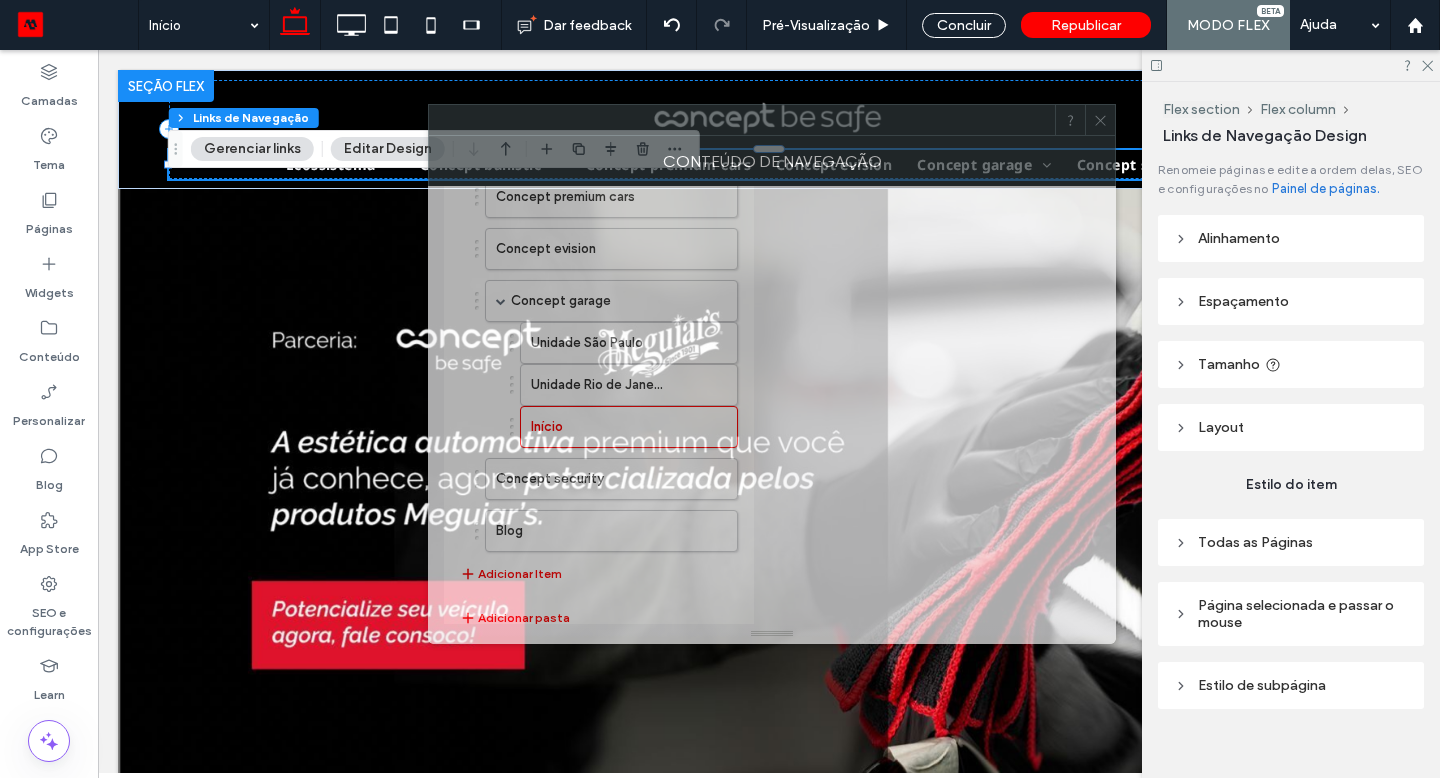 drag, startPoint x: 875, startPoint y: 432, endPoint x: 775, endPoint y: 123, distance: 324.77838 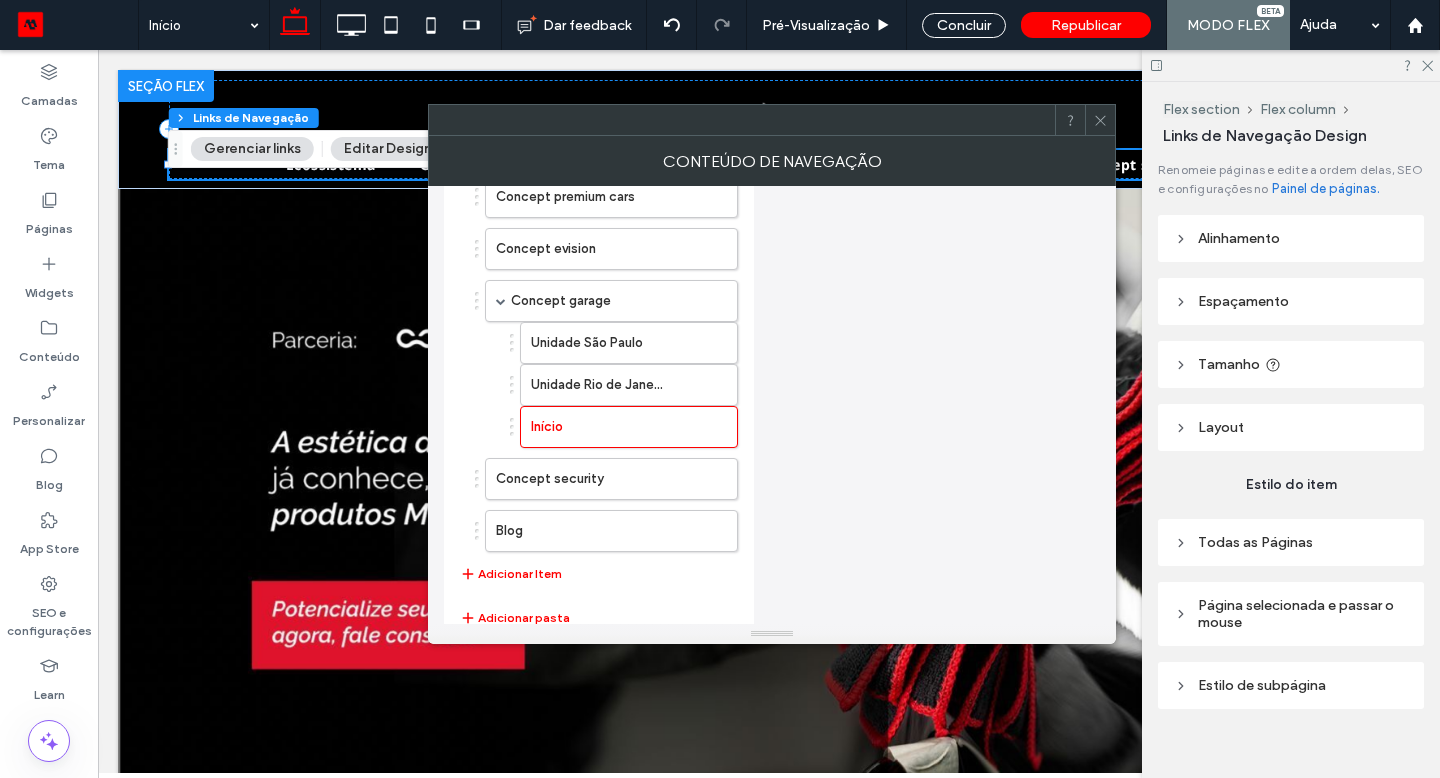 scroll, scrollTop: 0, scrollLeft: 0, axis: both 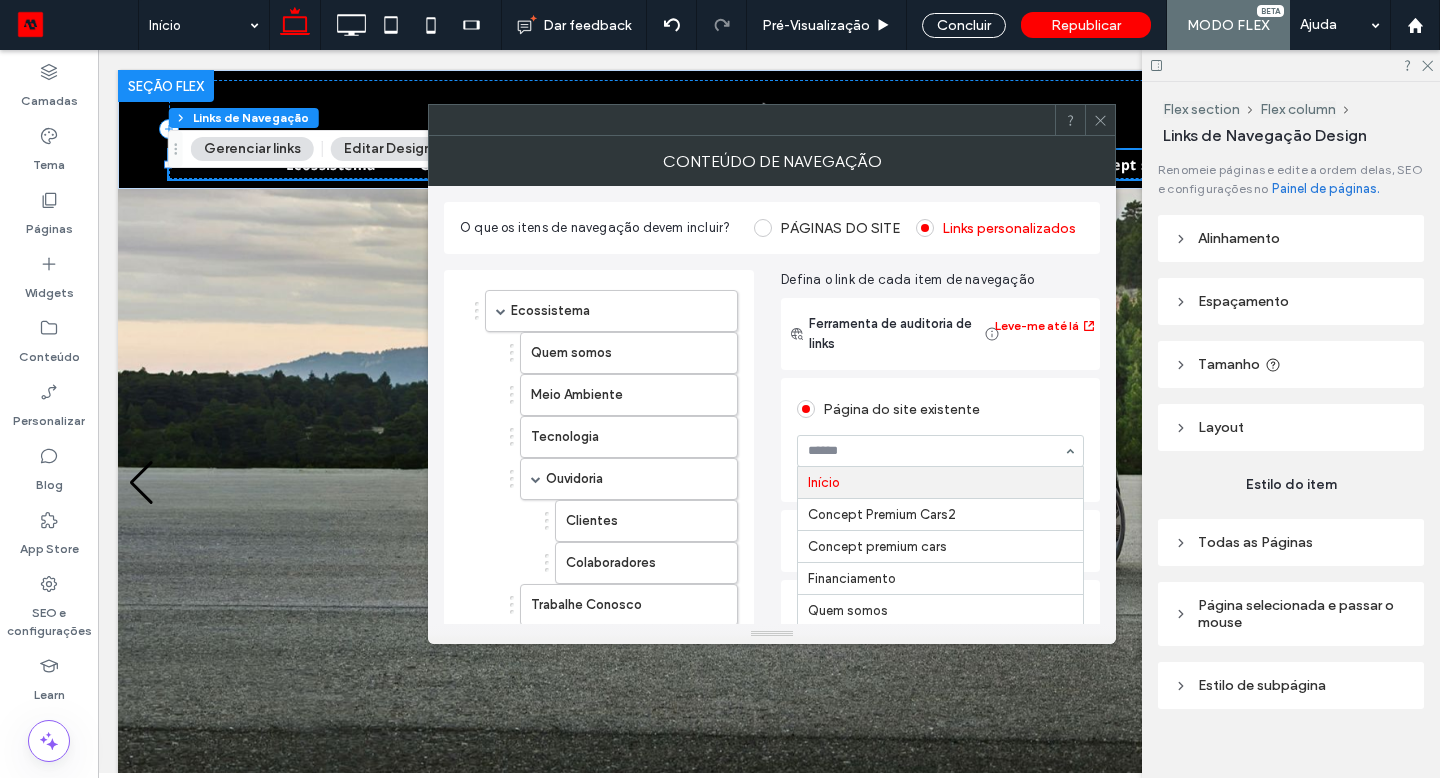 drag, startPoint x: 775, startPoint y: 123, endPoint x: 934, endPoint y: 450, distance: 363.60693 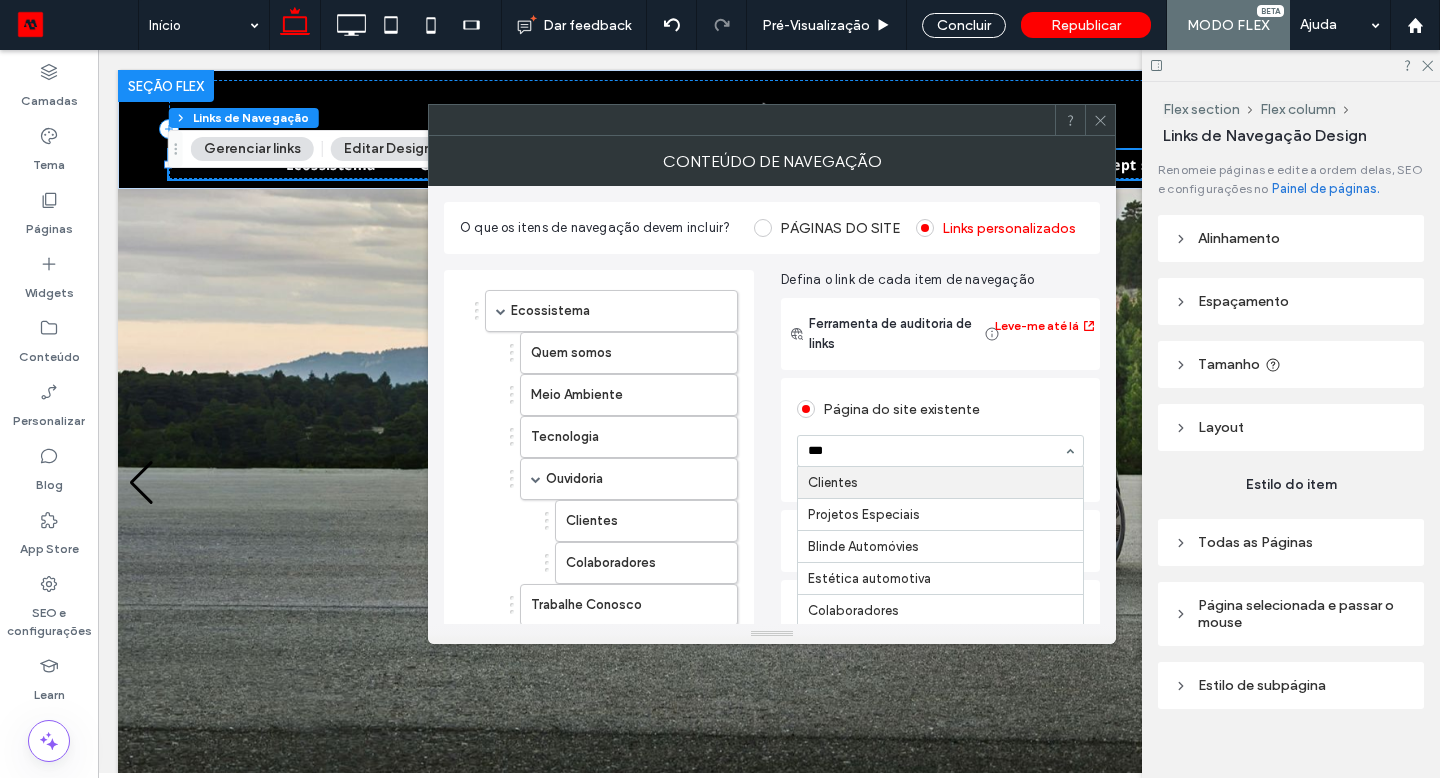 type on "****" 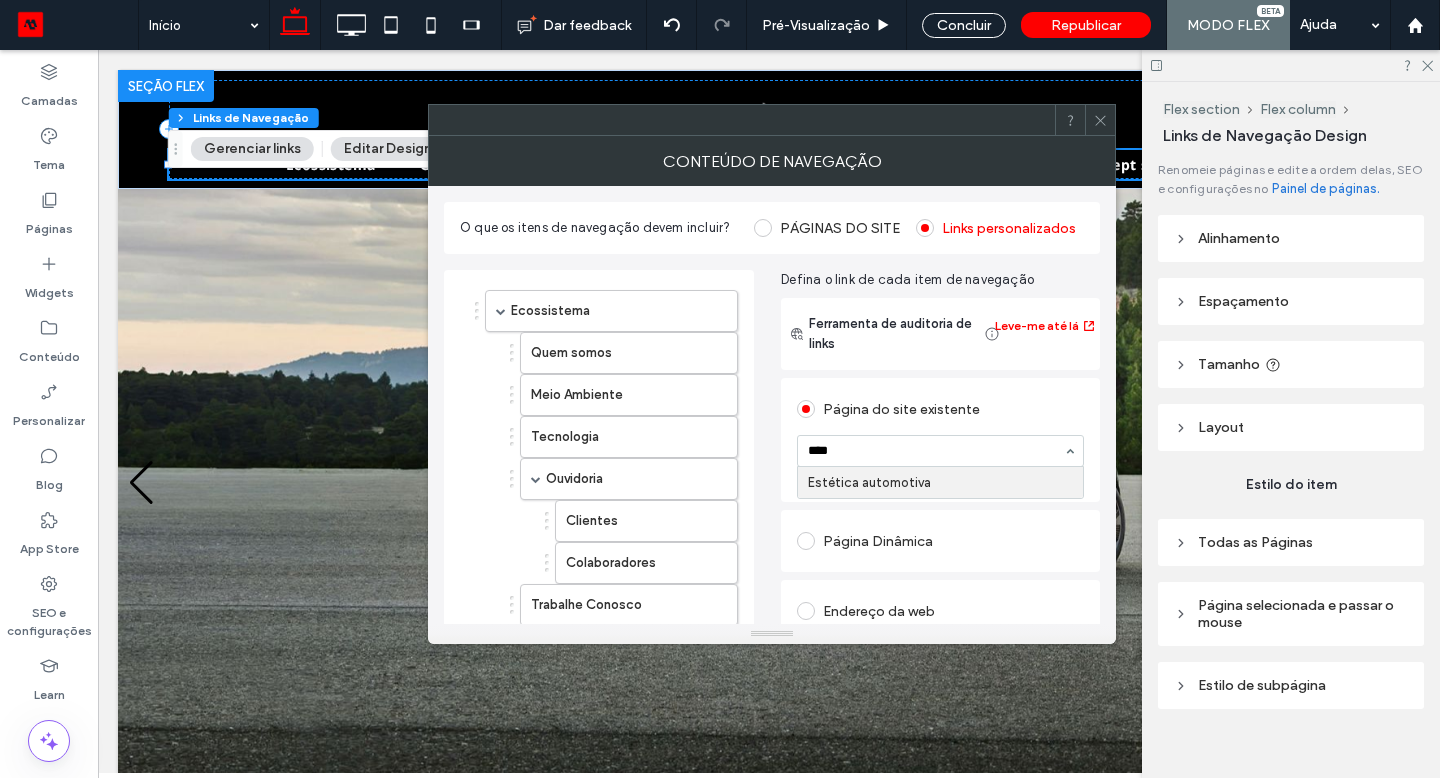 type 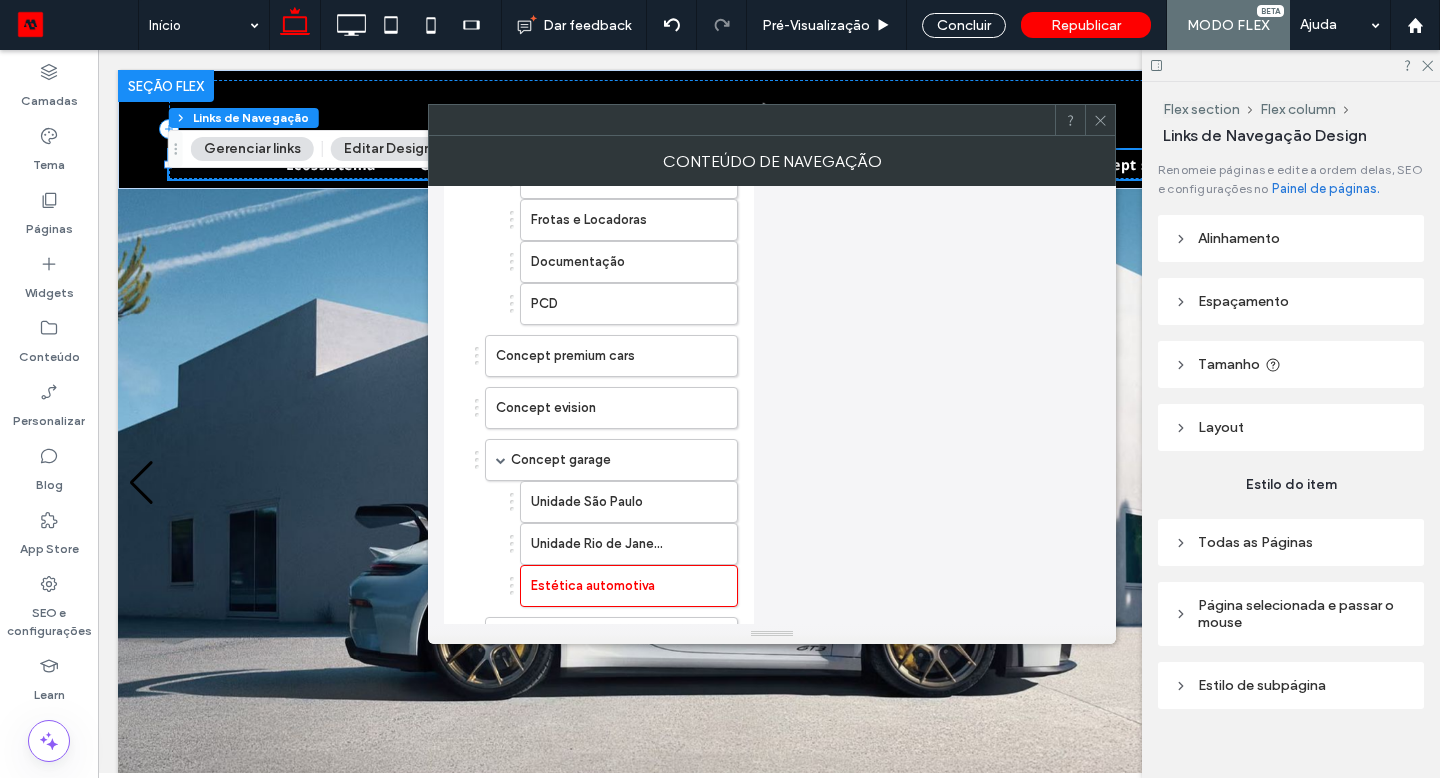 scroll, scrollTop: 750, scrollLeft: 0, axis: vertical 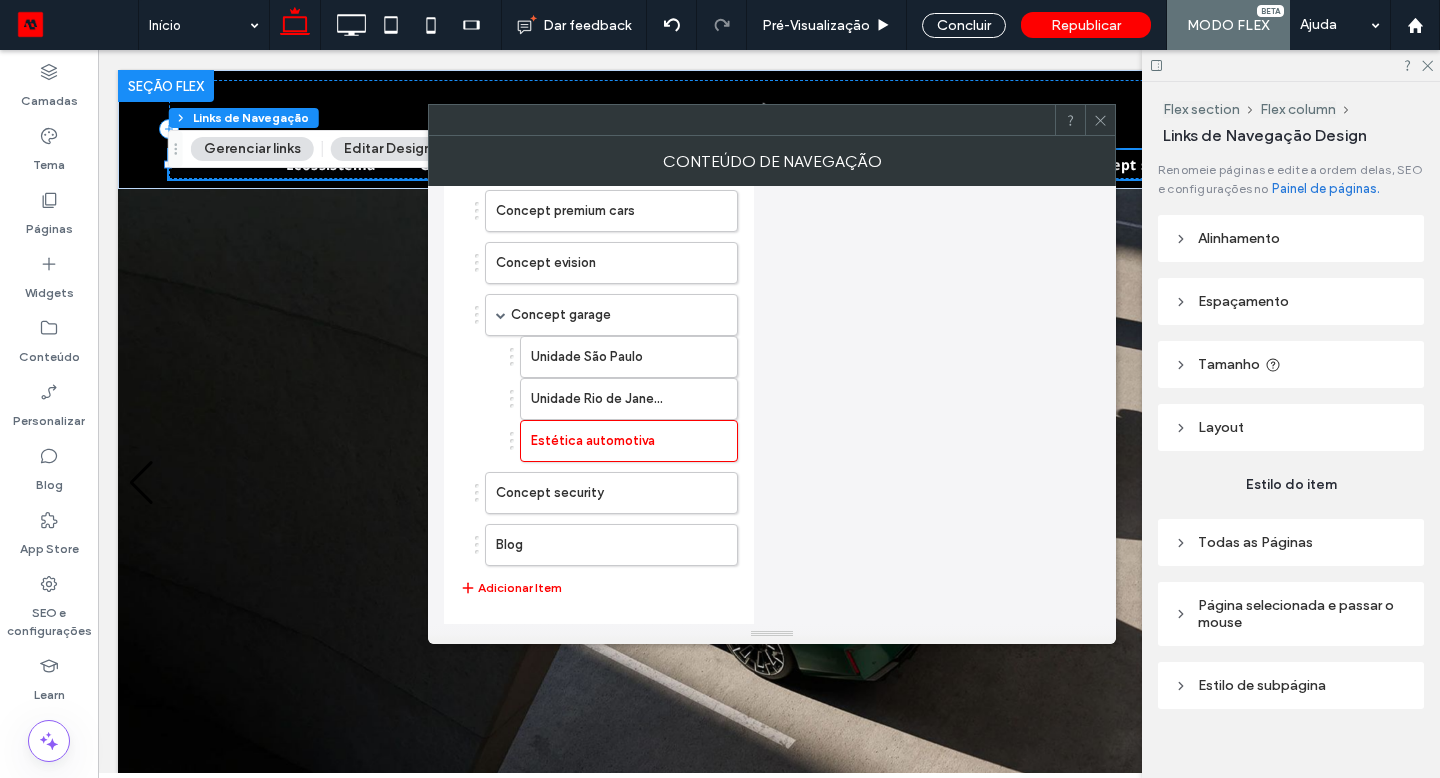 click 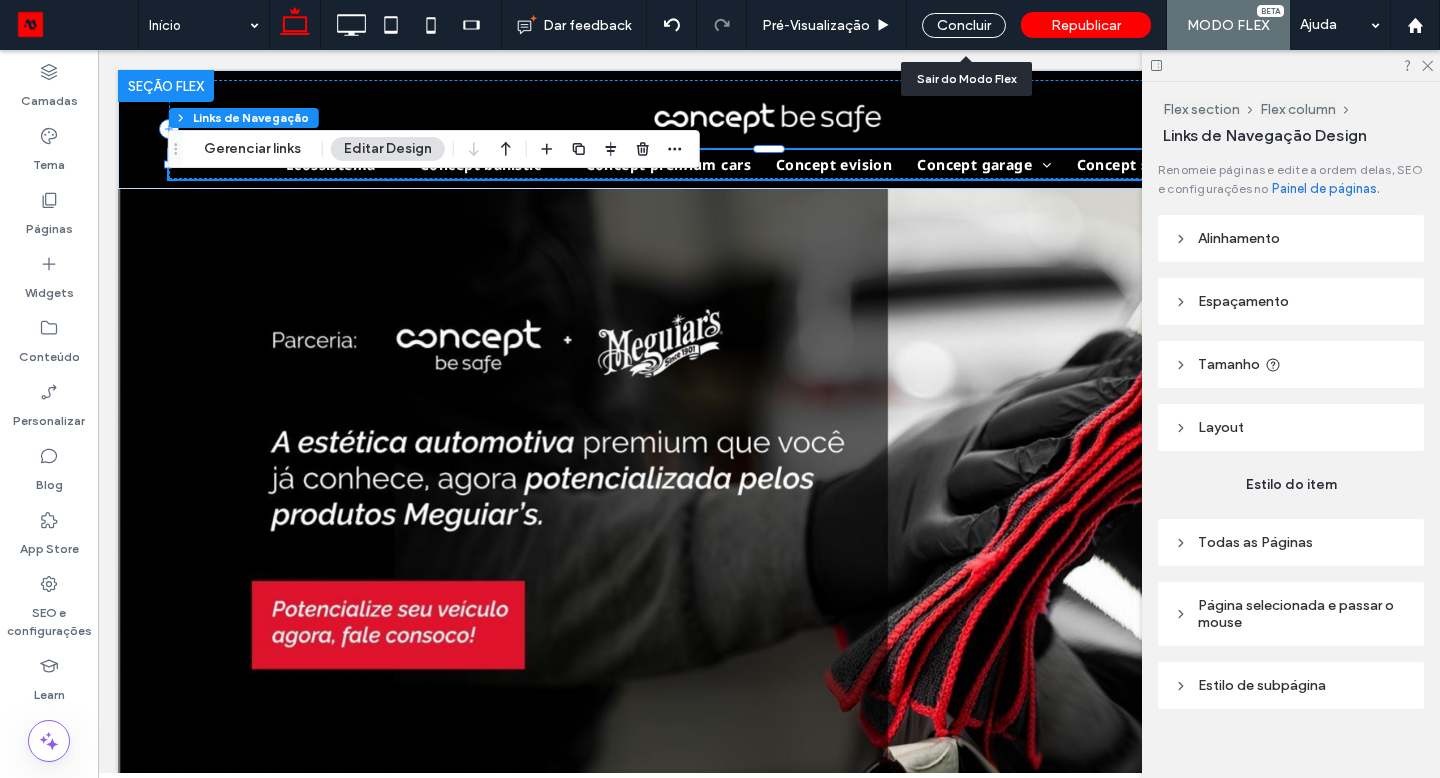 click on "Concluir" at bounding box center (964, 25) 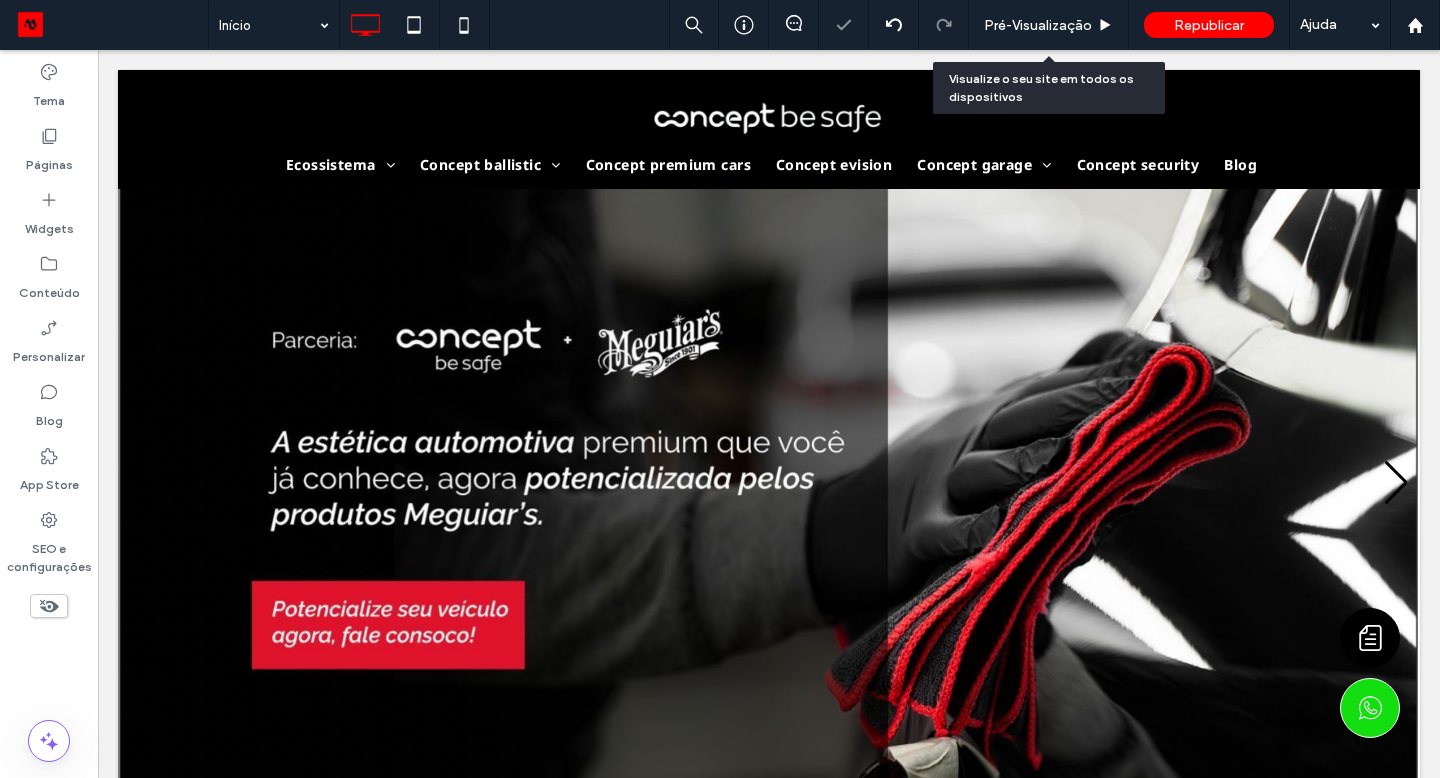 click on "Pré-Visualizaçāo" at bounding box center (1038, 25) 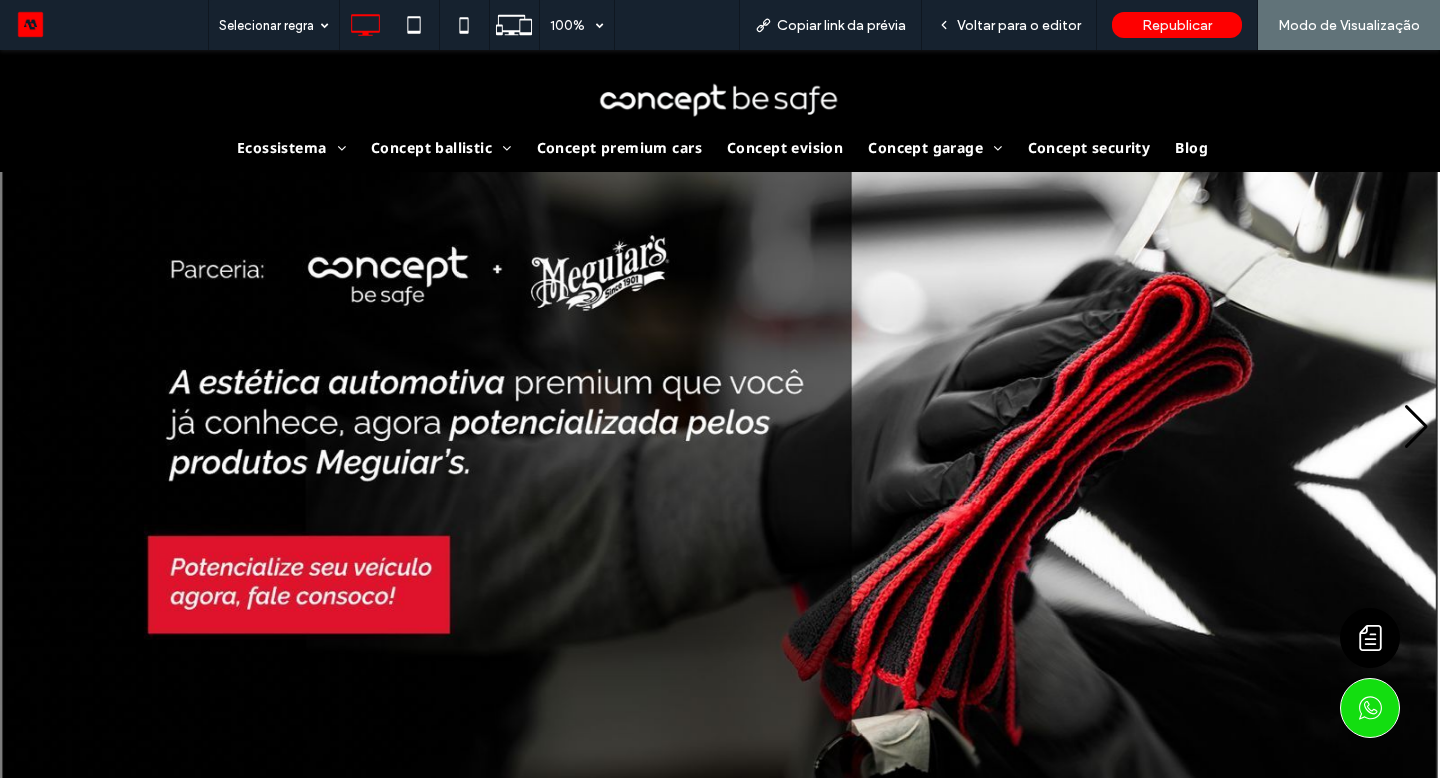 click on "Concept garage" at bounding box center (932, 147) 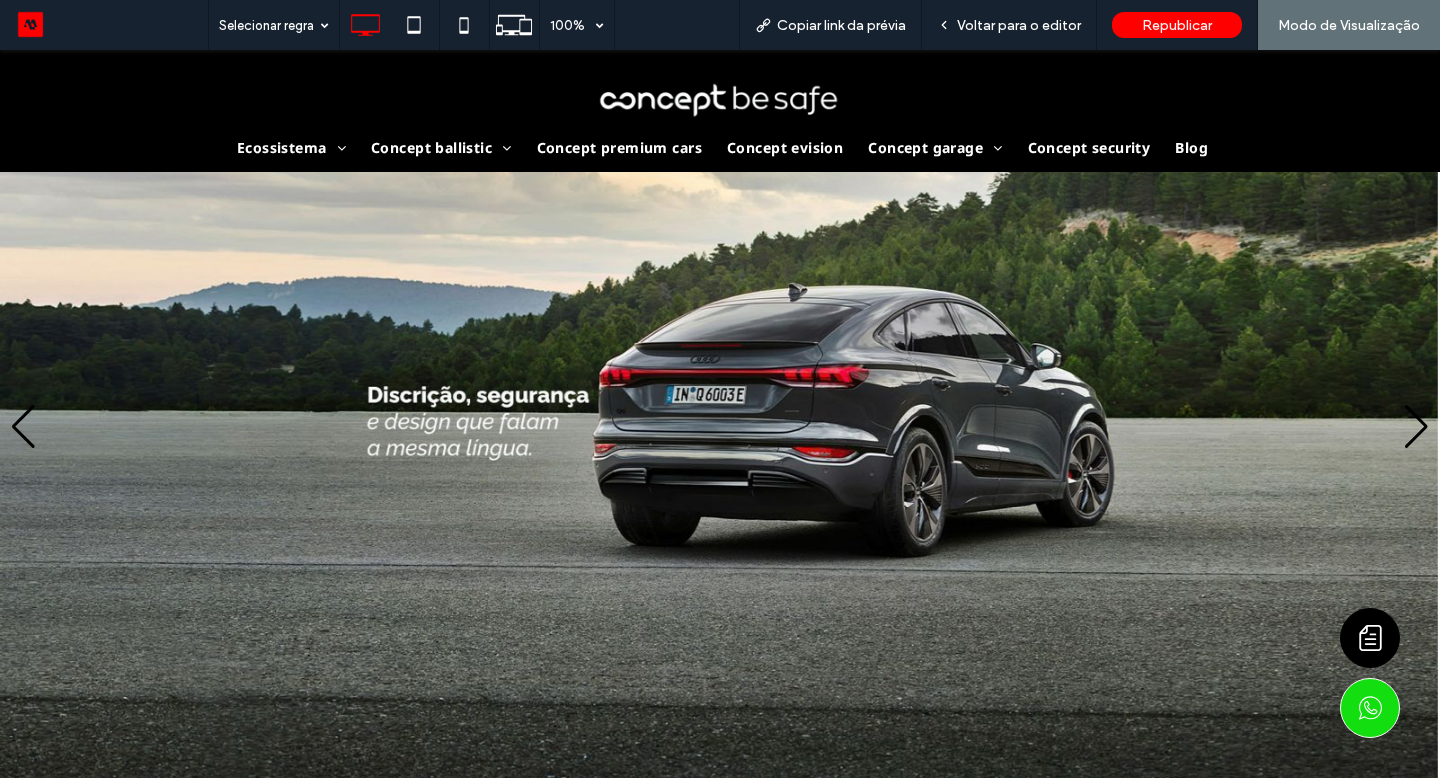 click on "Estética automotiva" at bounding box center (960, 274) 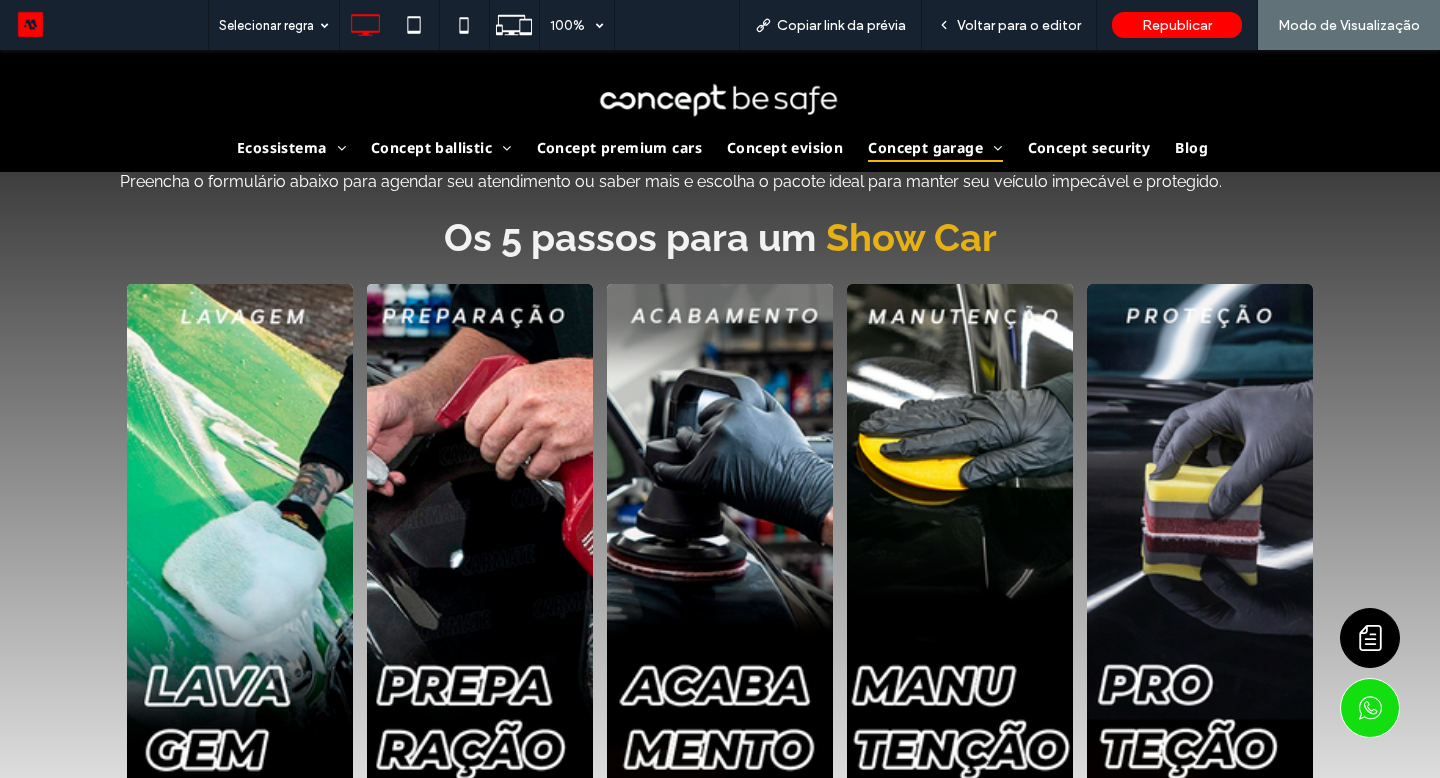 scroll, scrollTop: 0, scrollLeft: 0, axis: both 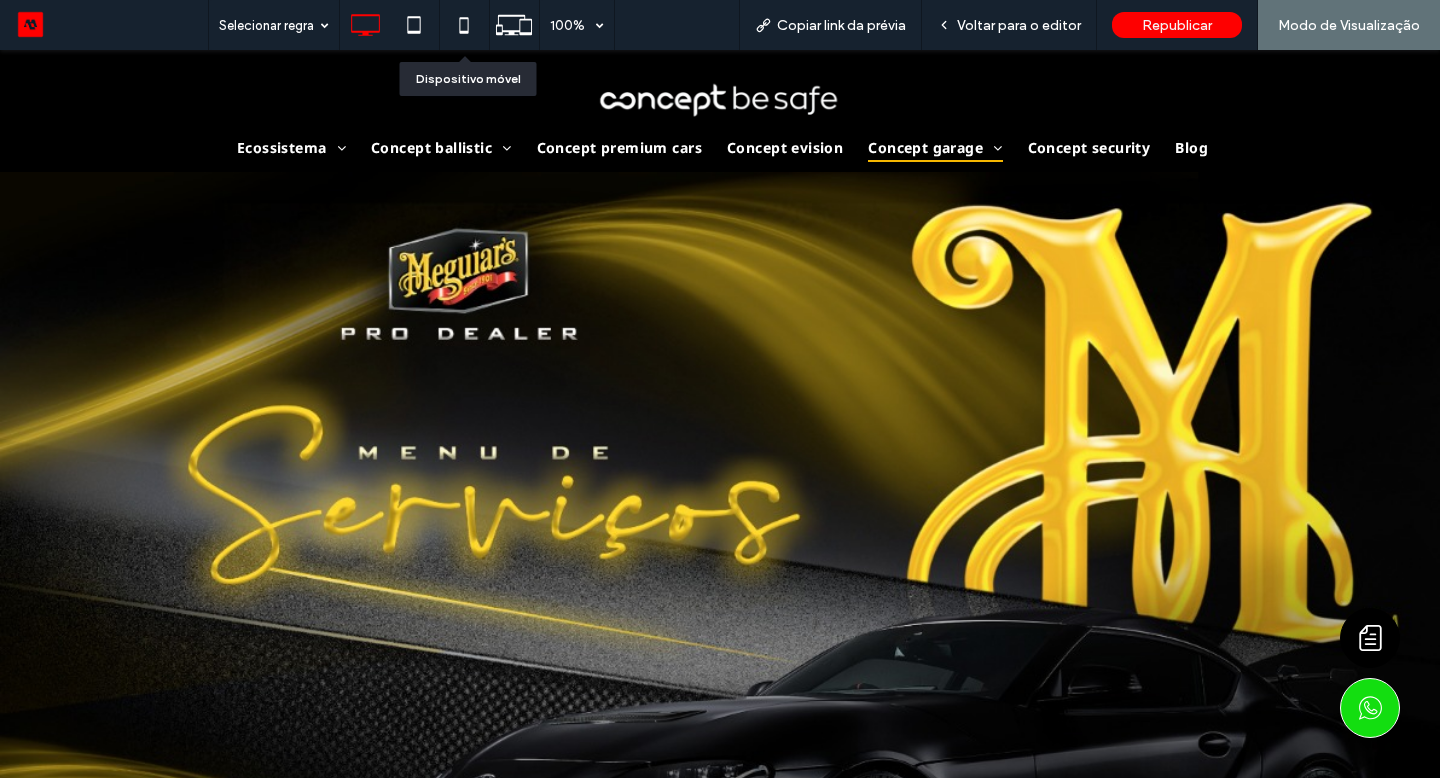 click 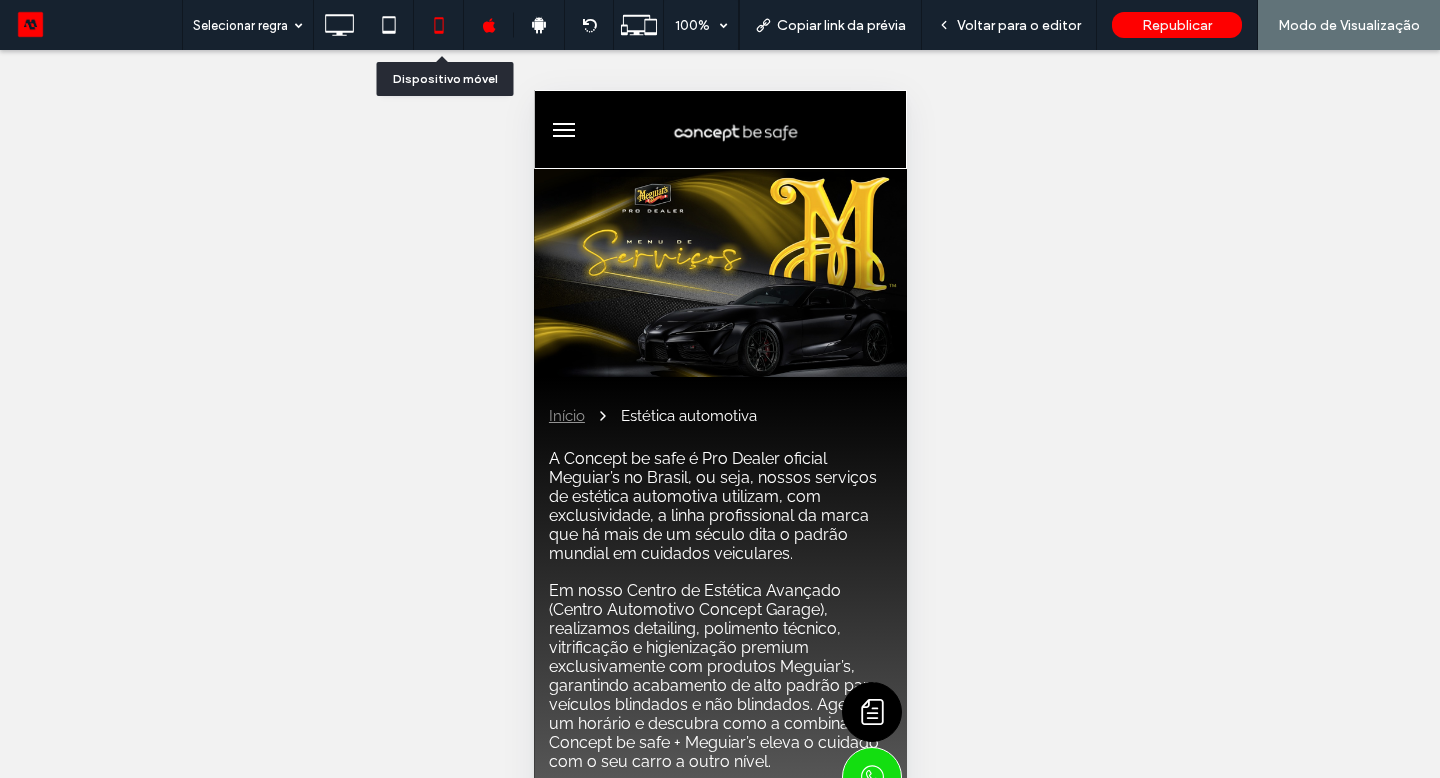 scroll, scrollTop: 0, scrollLeft: 0, axis: both 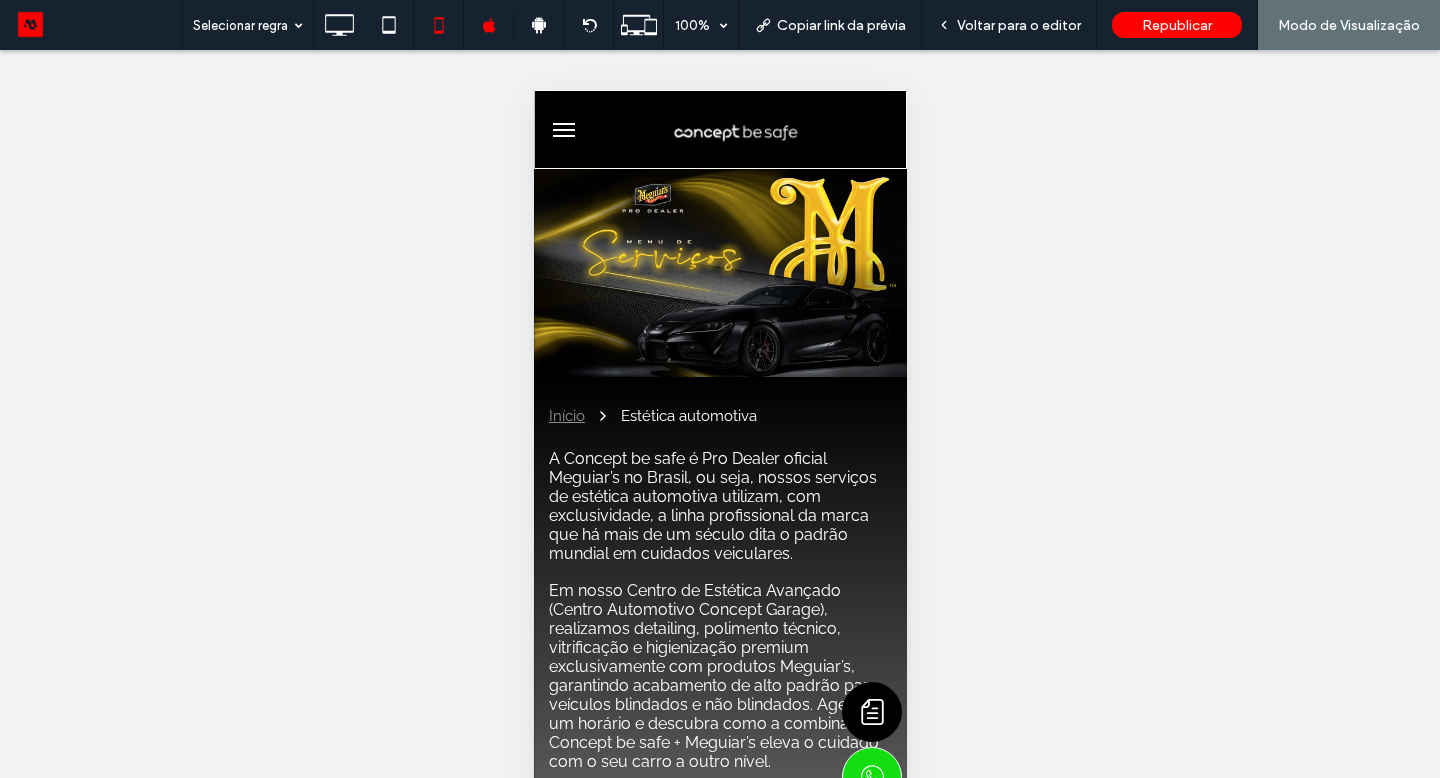 click at bounding box center [563, 130] 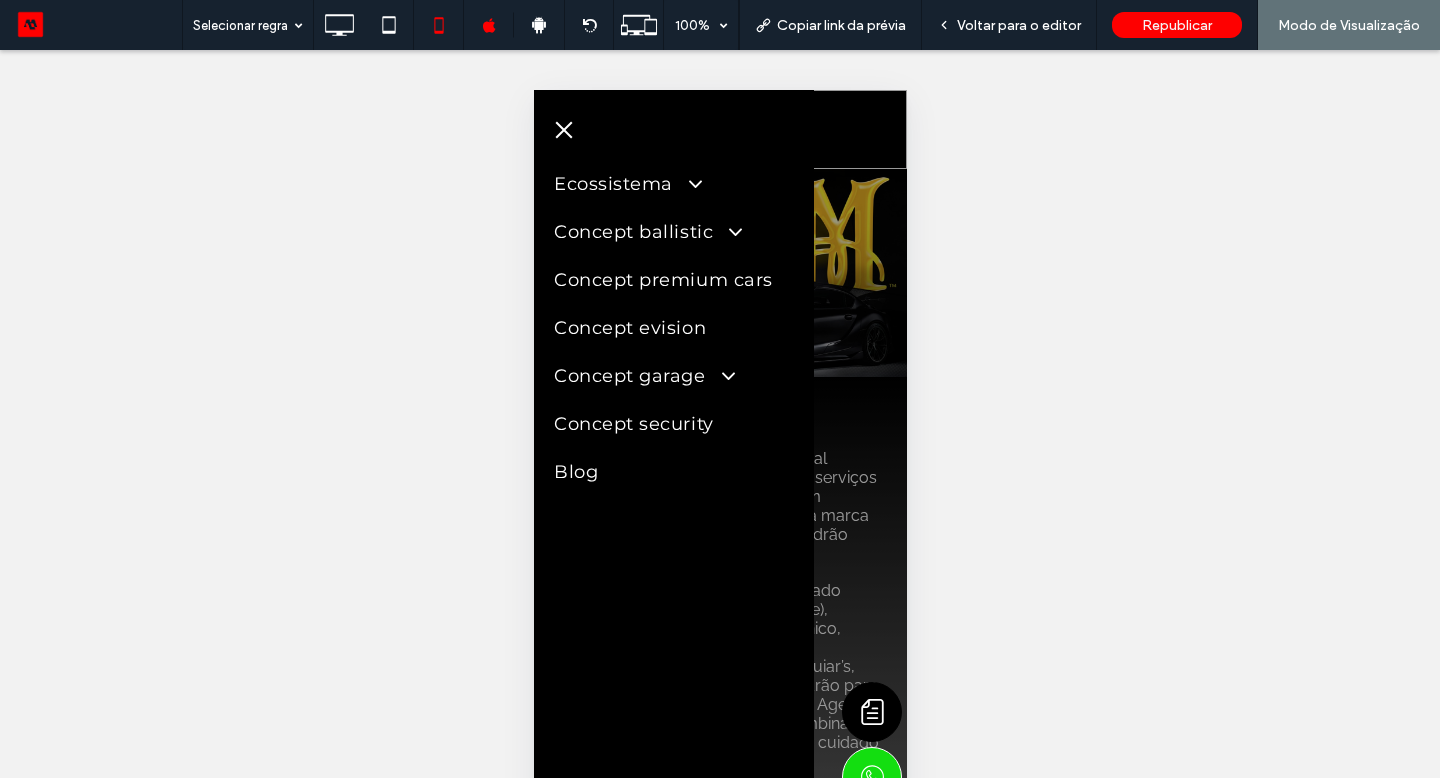 click on "Voltar para o editor" at bounding box center [1019, 25] 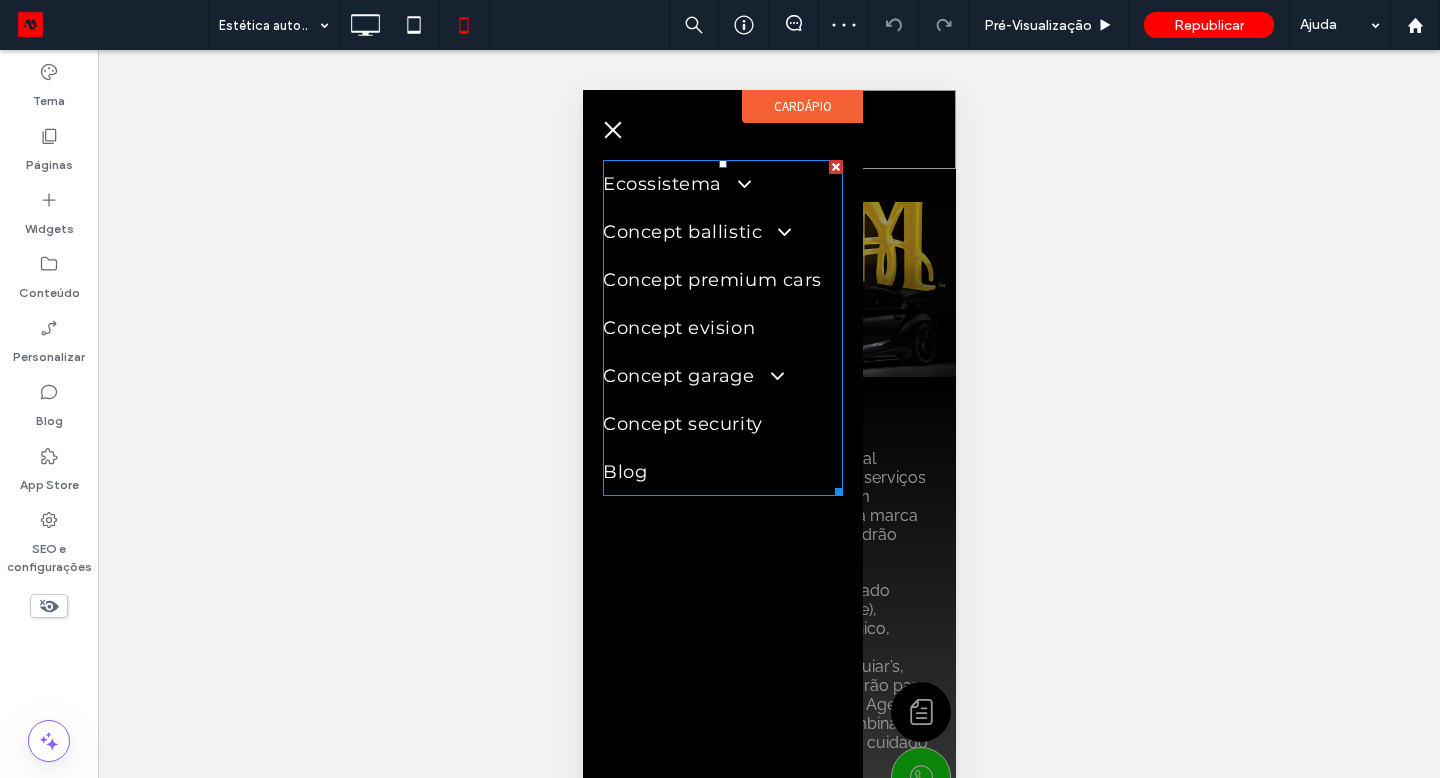 click on "Concept evision" at bounding box center [678, 328] 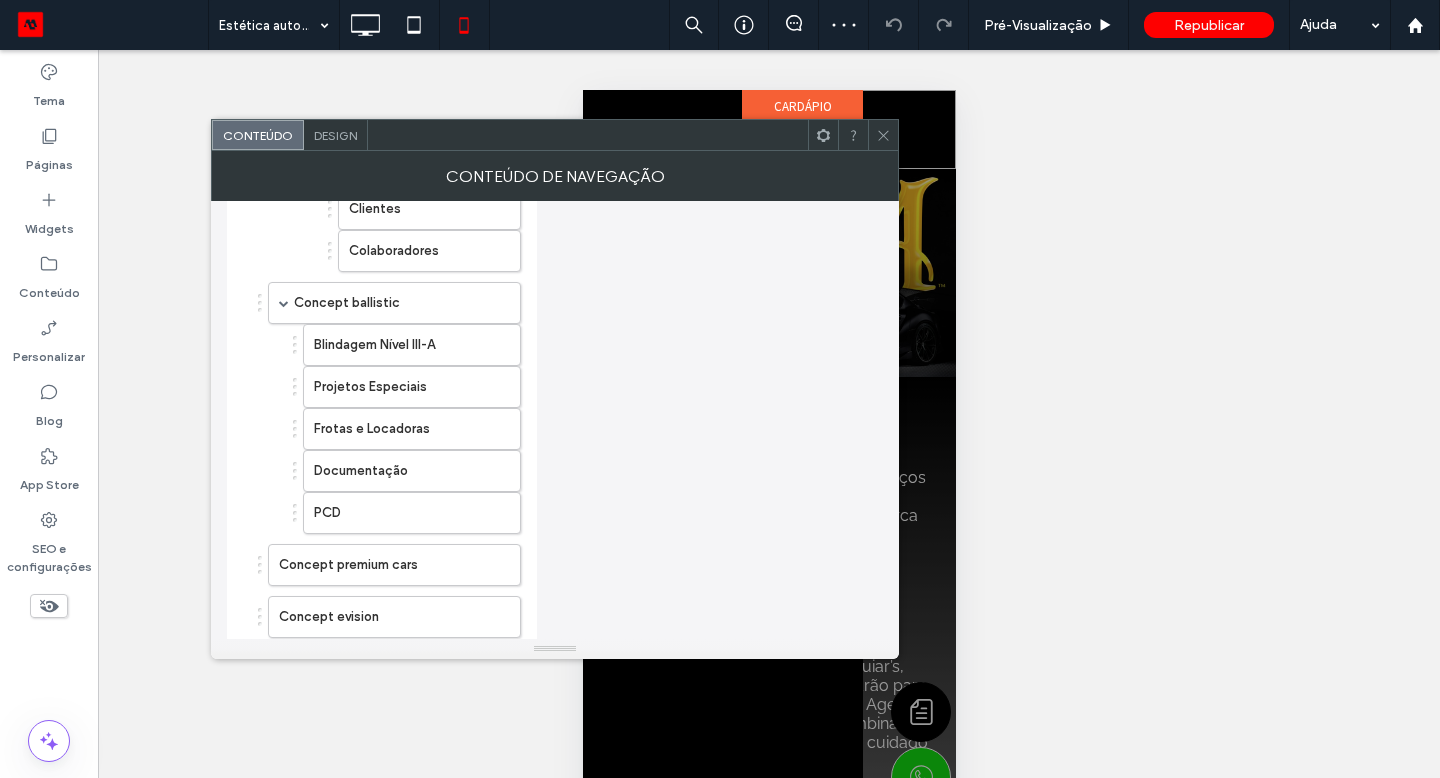 scroll, scrollTop: 764, scrollLeft: 0, axis: vertical 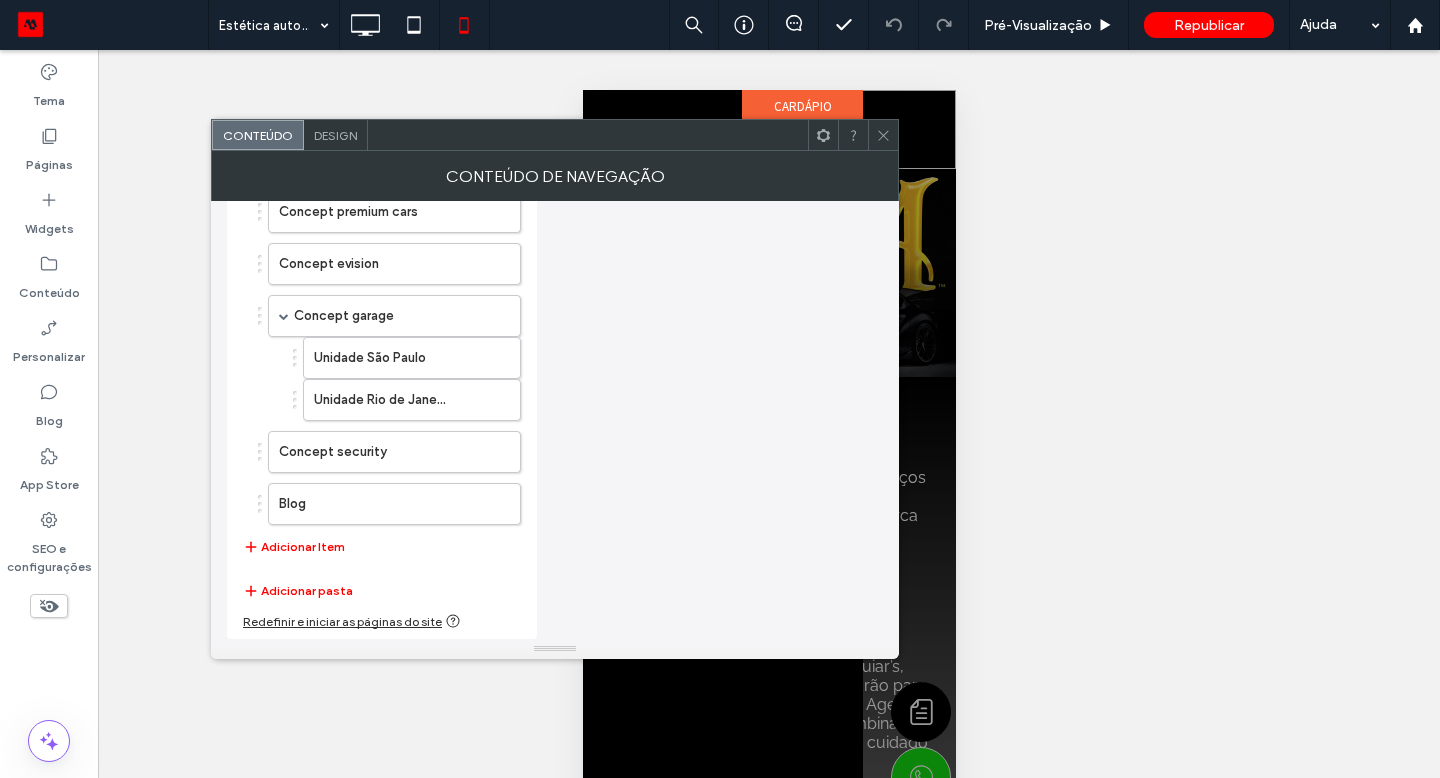 click on "Adicionar Item" at bounding box center [294, 547] 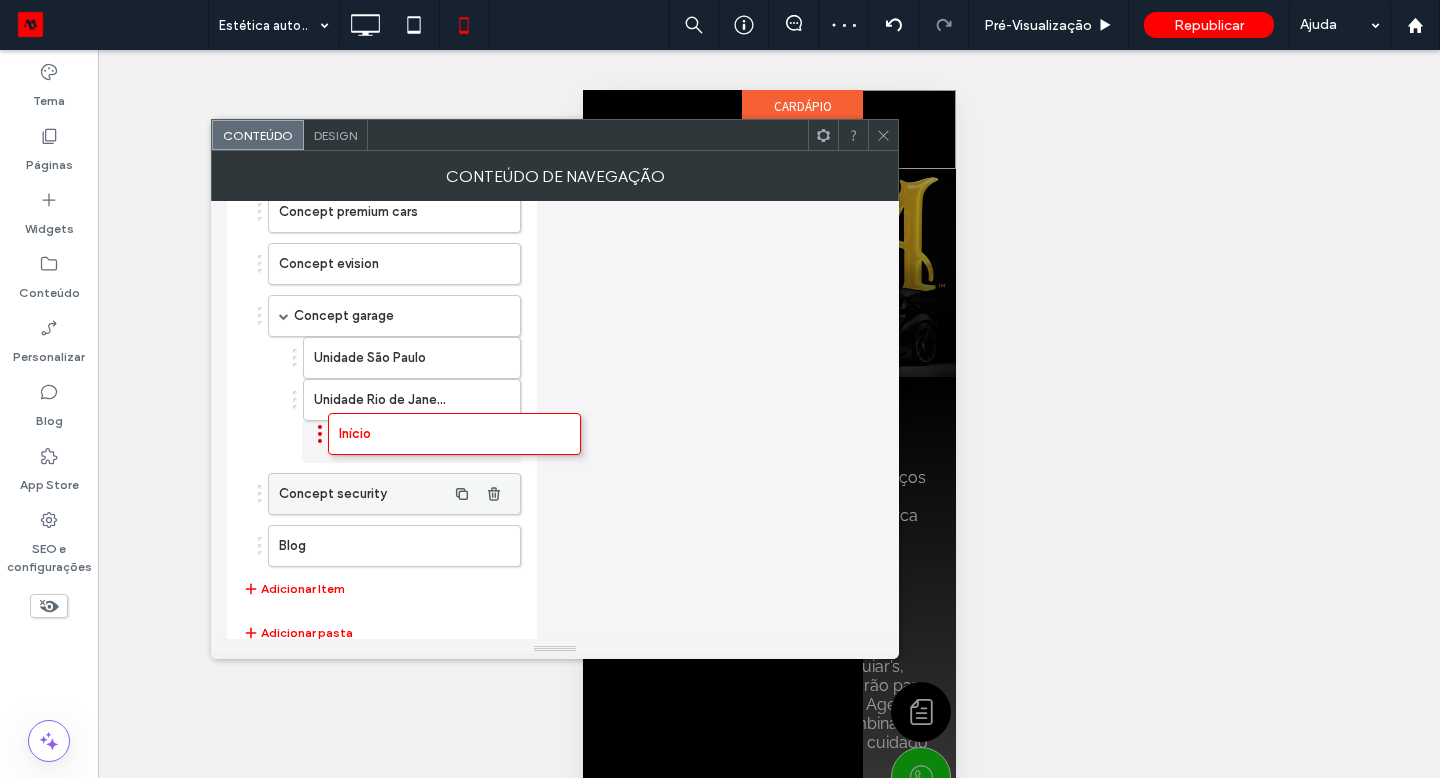 drag, startPoint x: 30, startPoint y: 55, endPoint x: 377, endPoint y: 435, distance: 514.59595 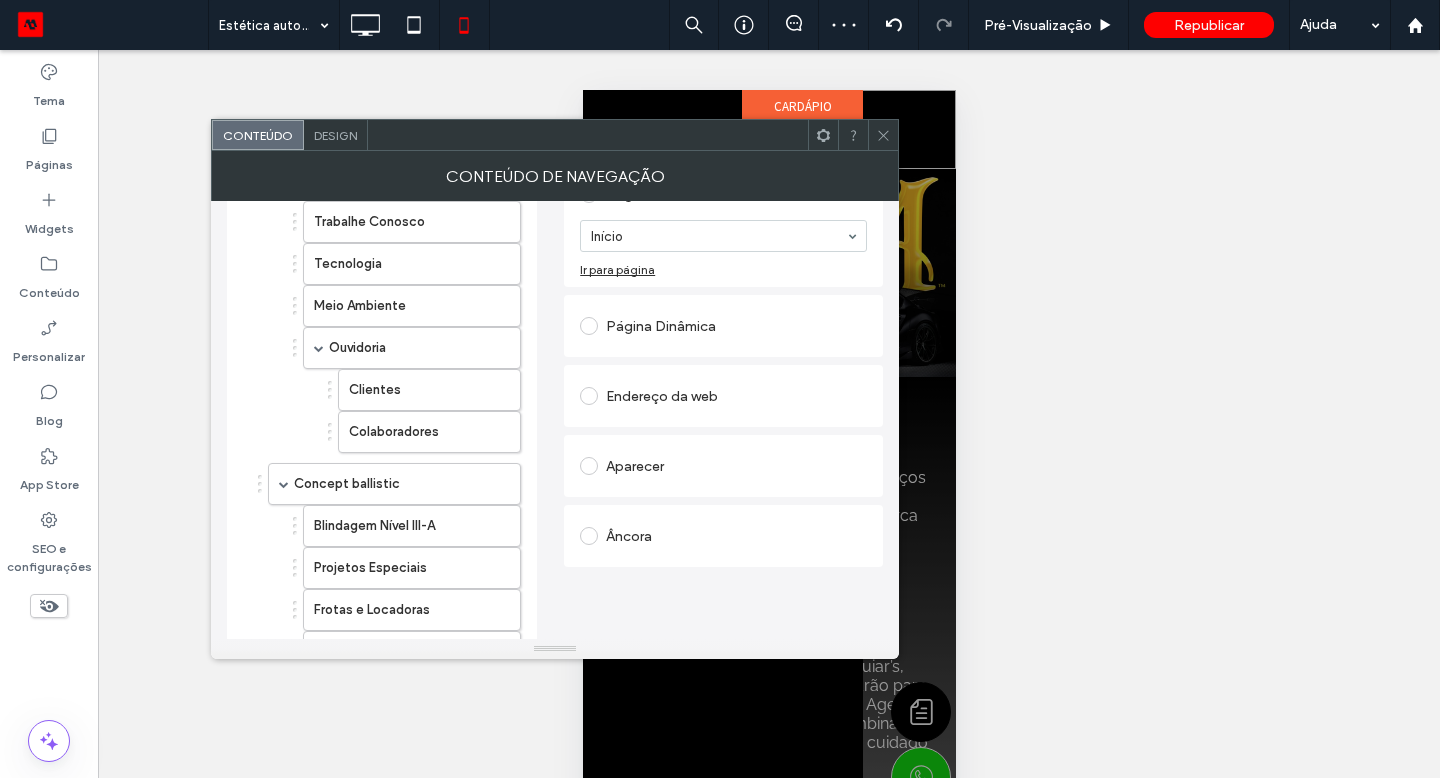 scroll, scrollTop: 189, scrollLeft: 0, axis: vertical 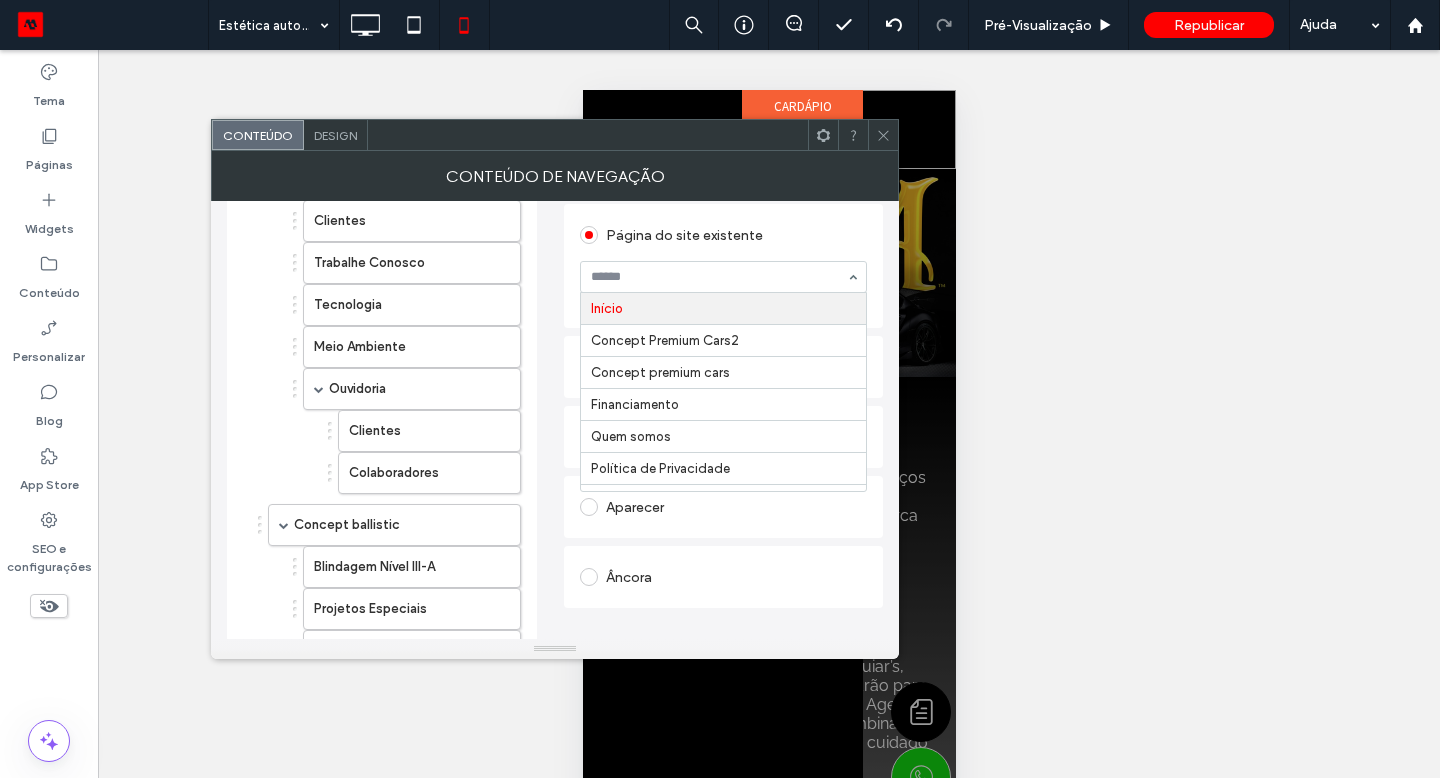 drag, startPoint x: 377, startPoint y: 435, endPoint x: 702, endPoint y: 275, distance: 362.2499 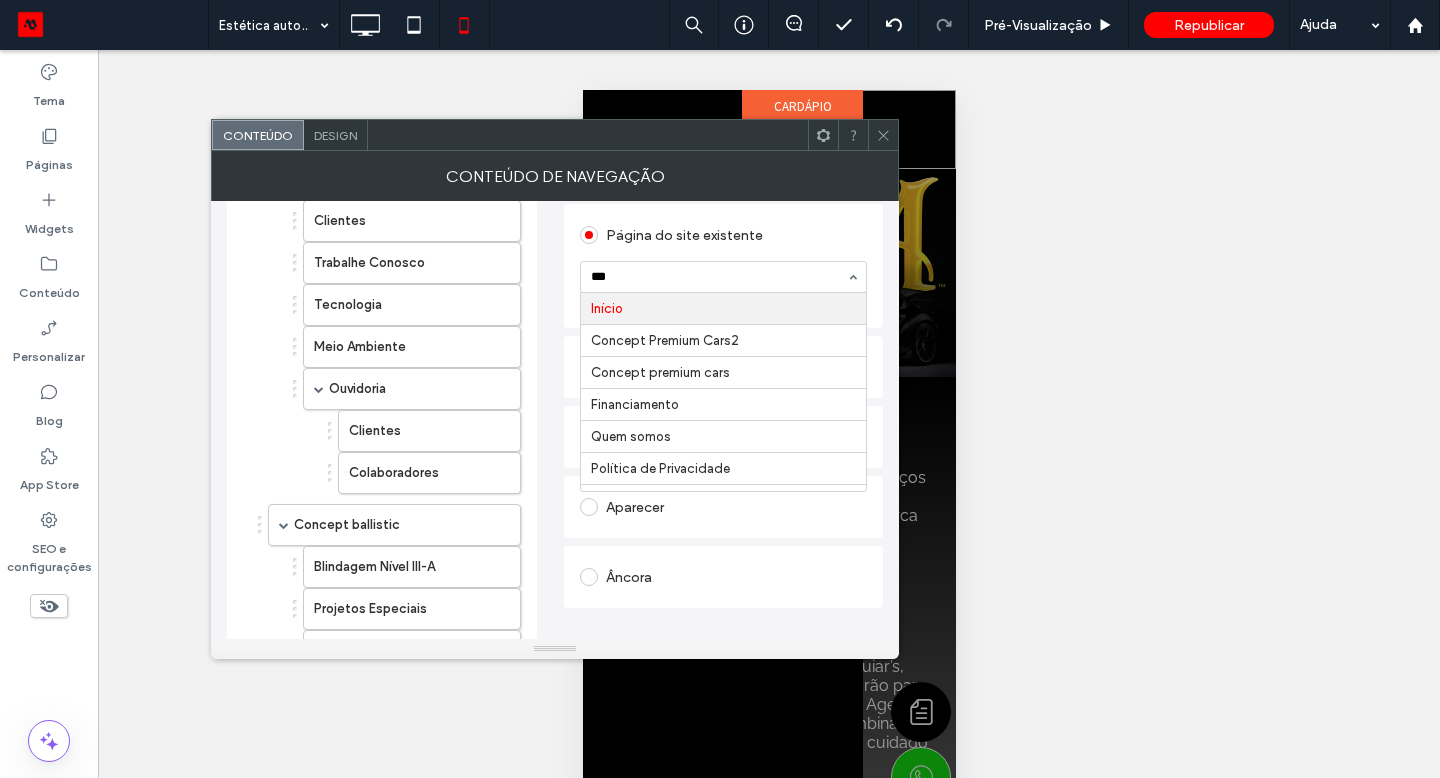 type on "****" 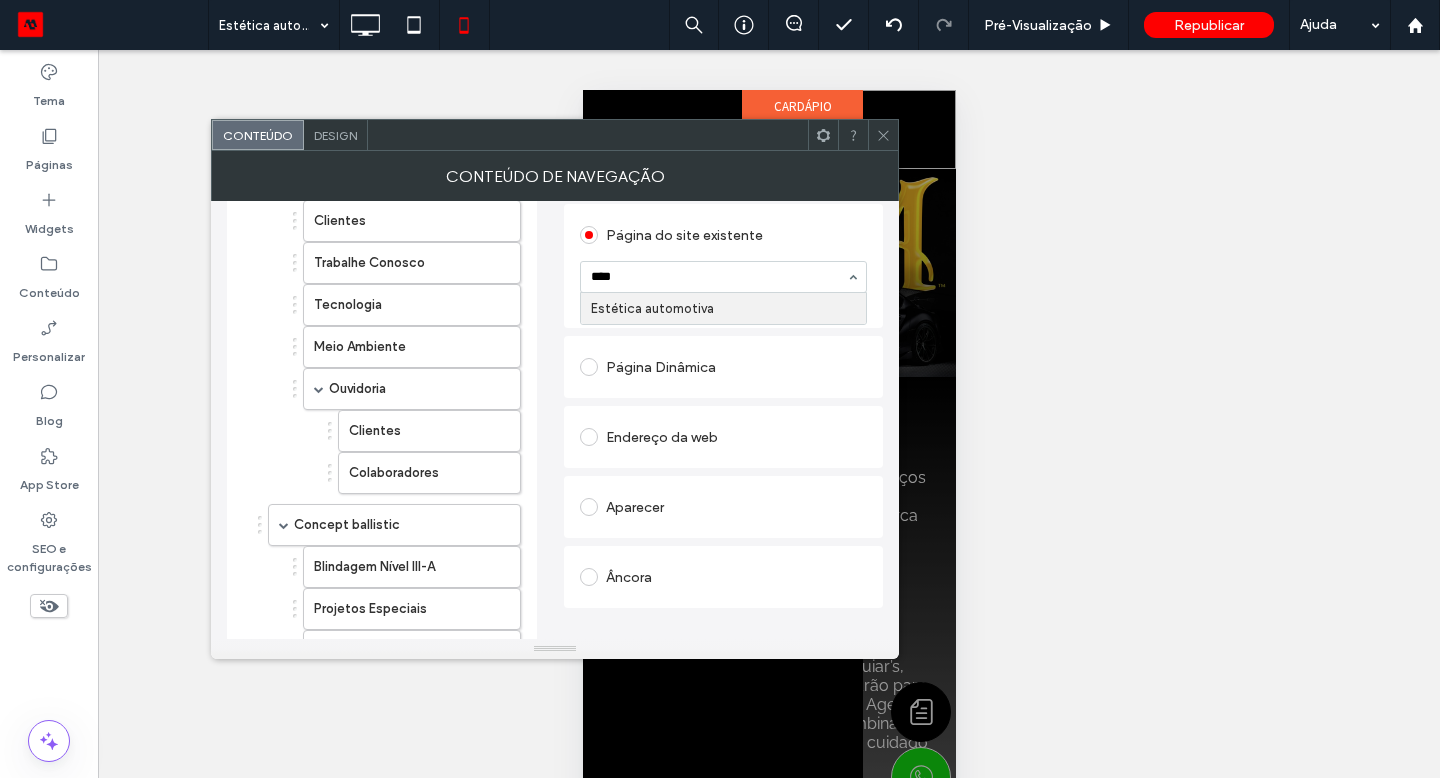 type 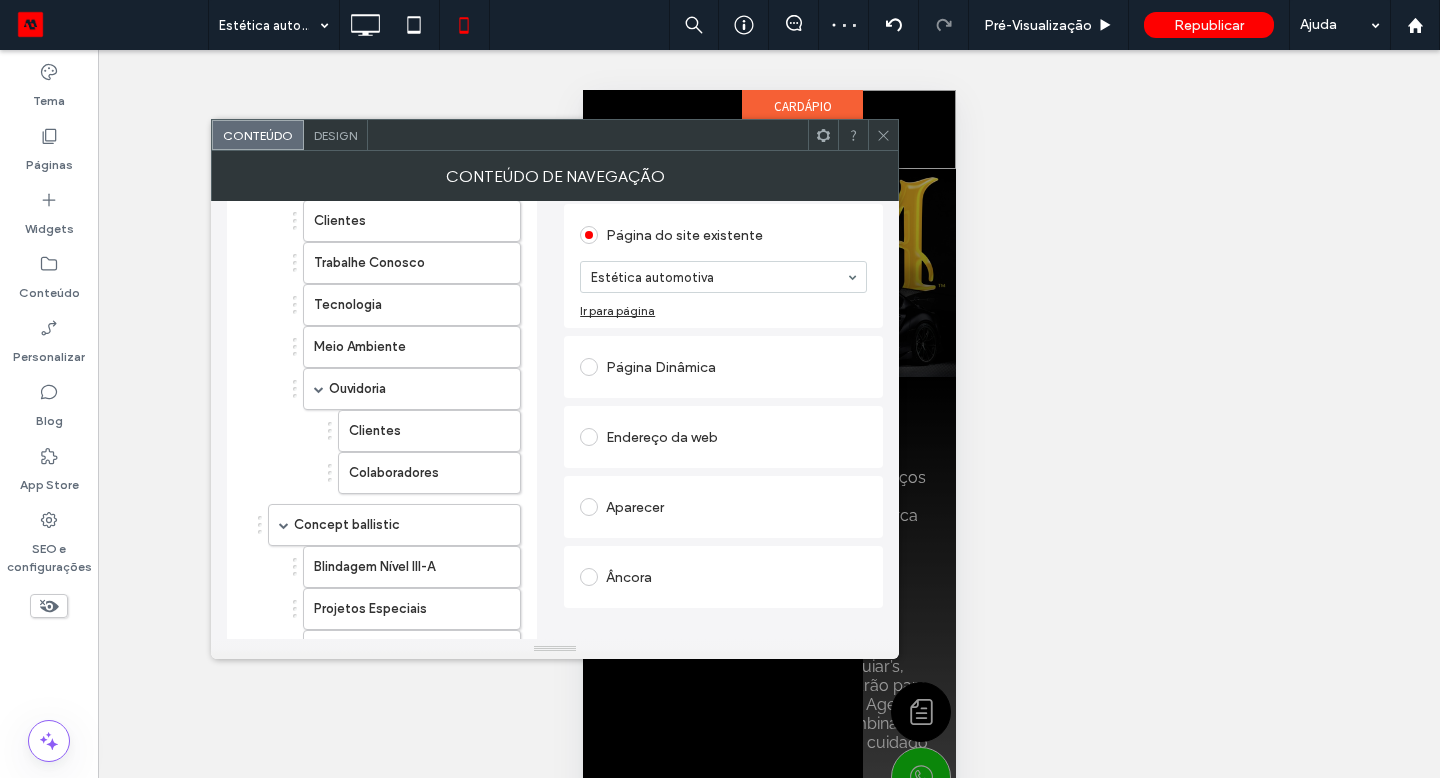 scroll, scrollTop: 806, scrollLeft: 0, axis: vertical 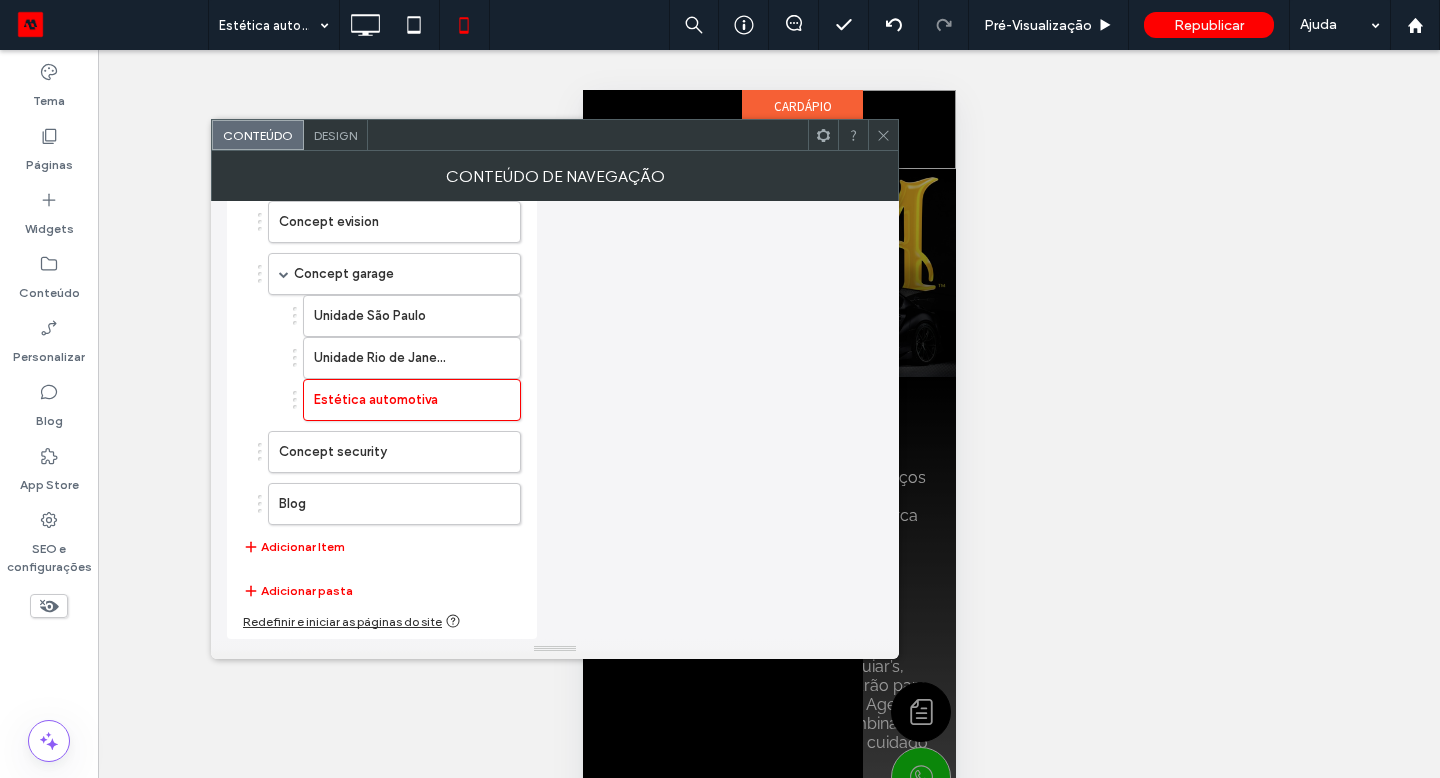 click on "Ecossistema Quem somos Clientes Trabalhe Conosco Tecnologia Meio Ambiente Ouvidoria Clientes Colaboradores Concept ballistic Blindagem Nível III-A Projetos Especiais Frotas e Locadoras Documentação PCD Concept premium cars Concept evision Concept garage Unidade São Paulo Unidade Rio de Janeiro Estética automotiva Concept security Blog Adicionar Item" at bounding box center [382, 29] 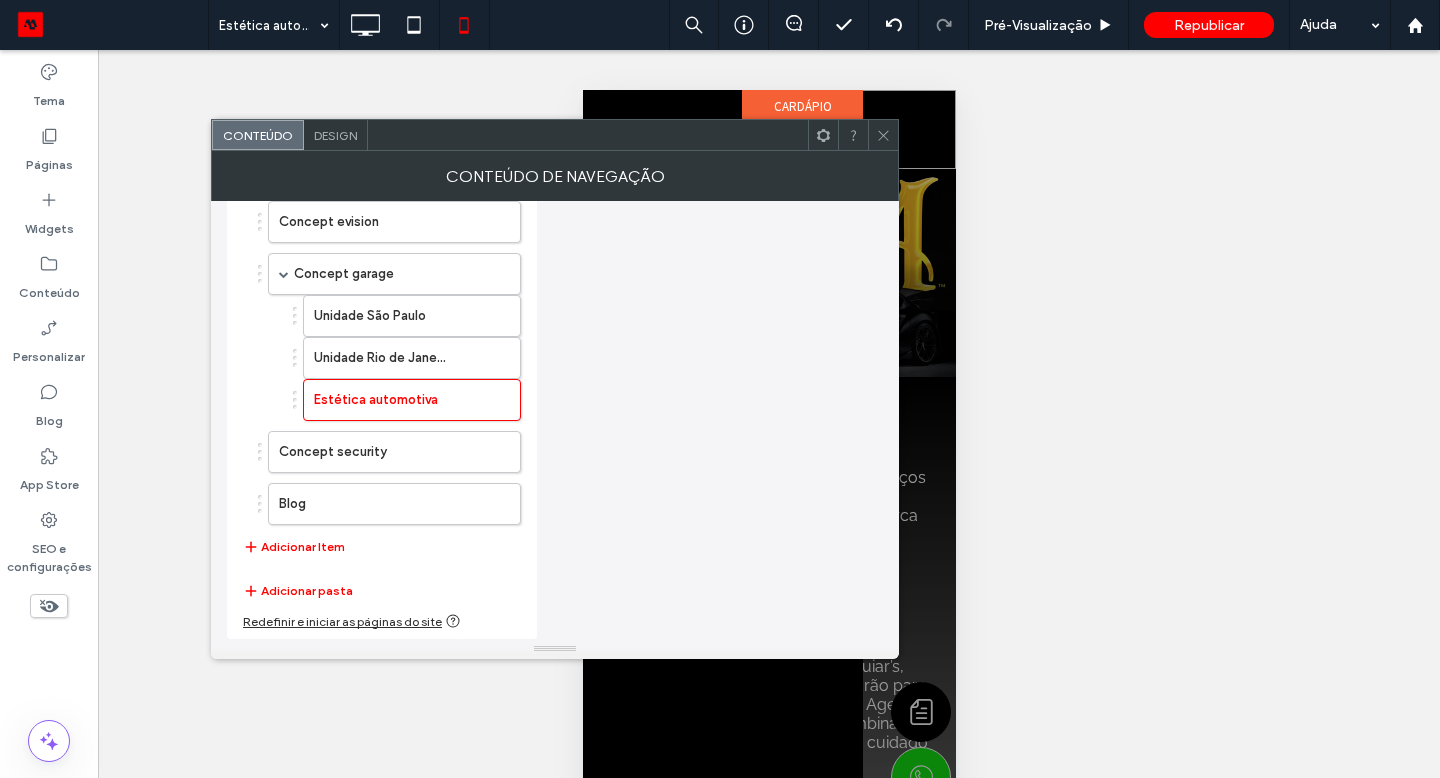 click 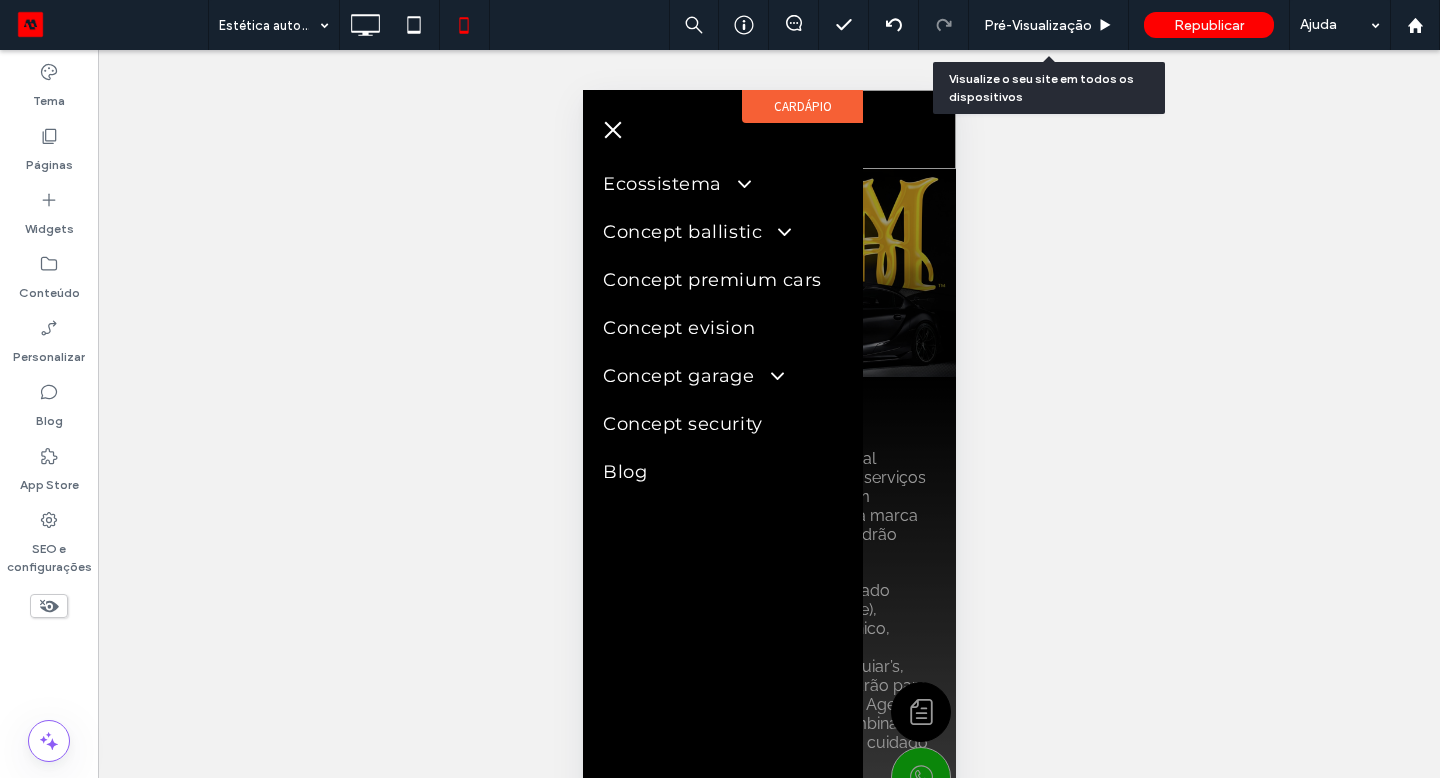 click on "Pré-Visualizaçāo" at bounding box center (1038, 25) 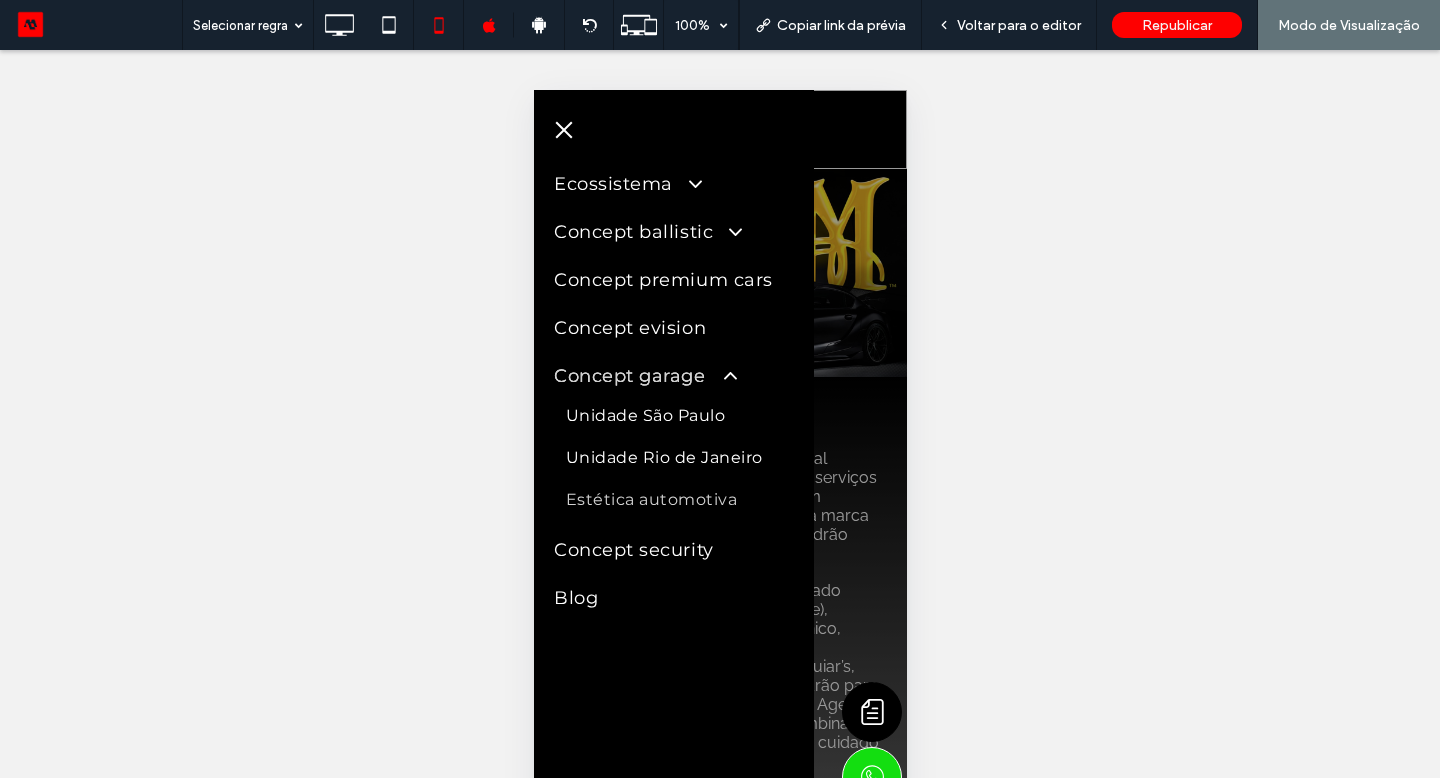 click at bounding box center [718, 375] 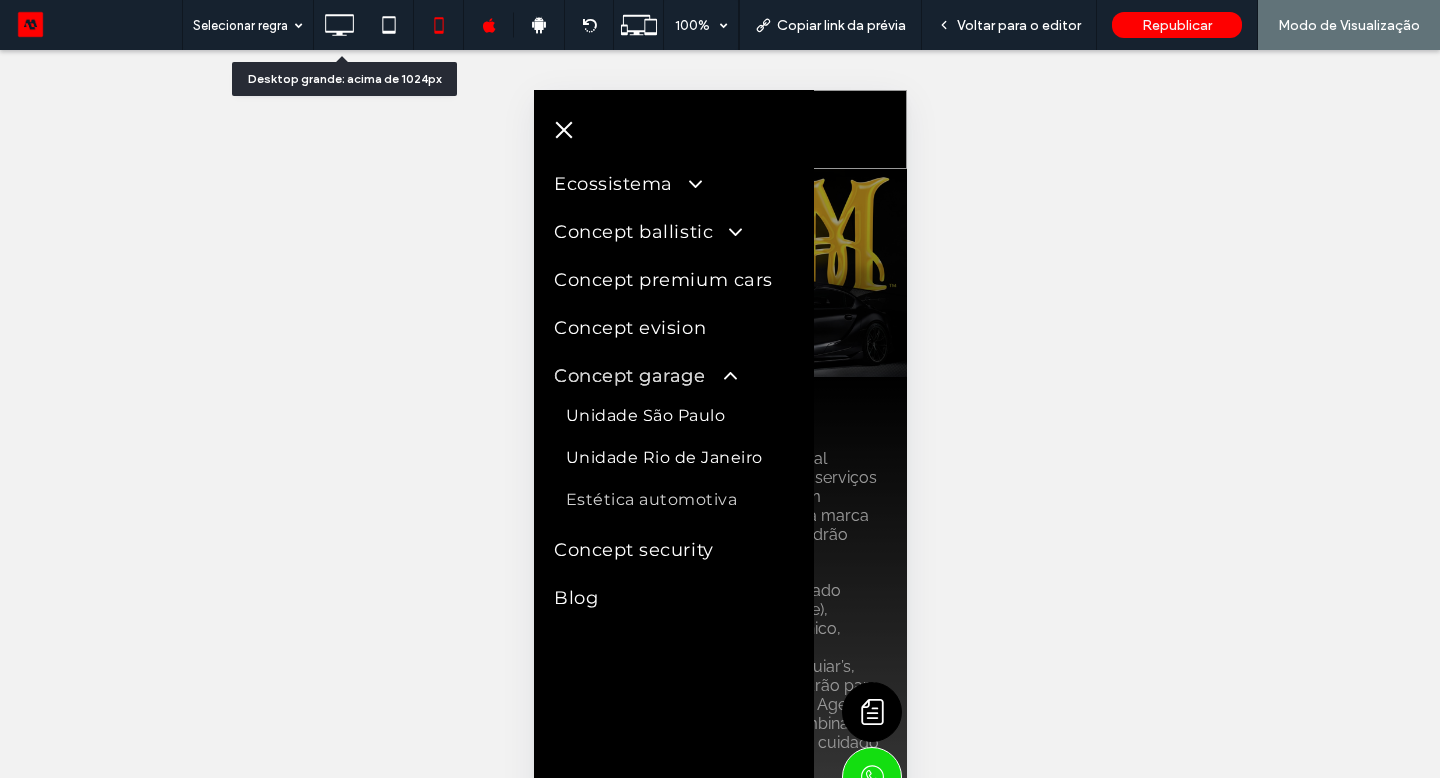 click 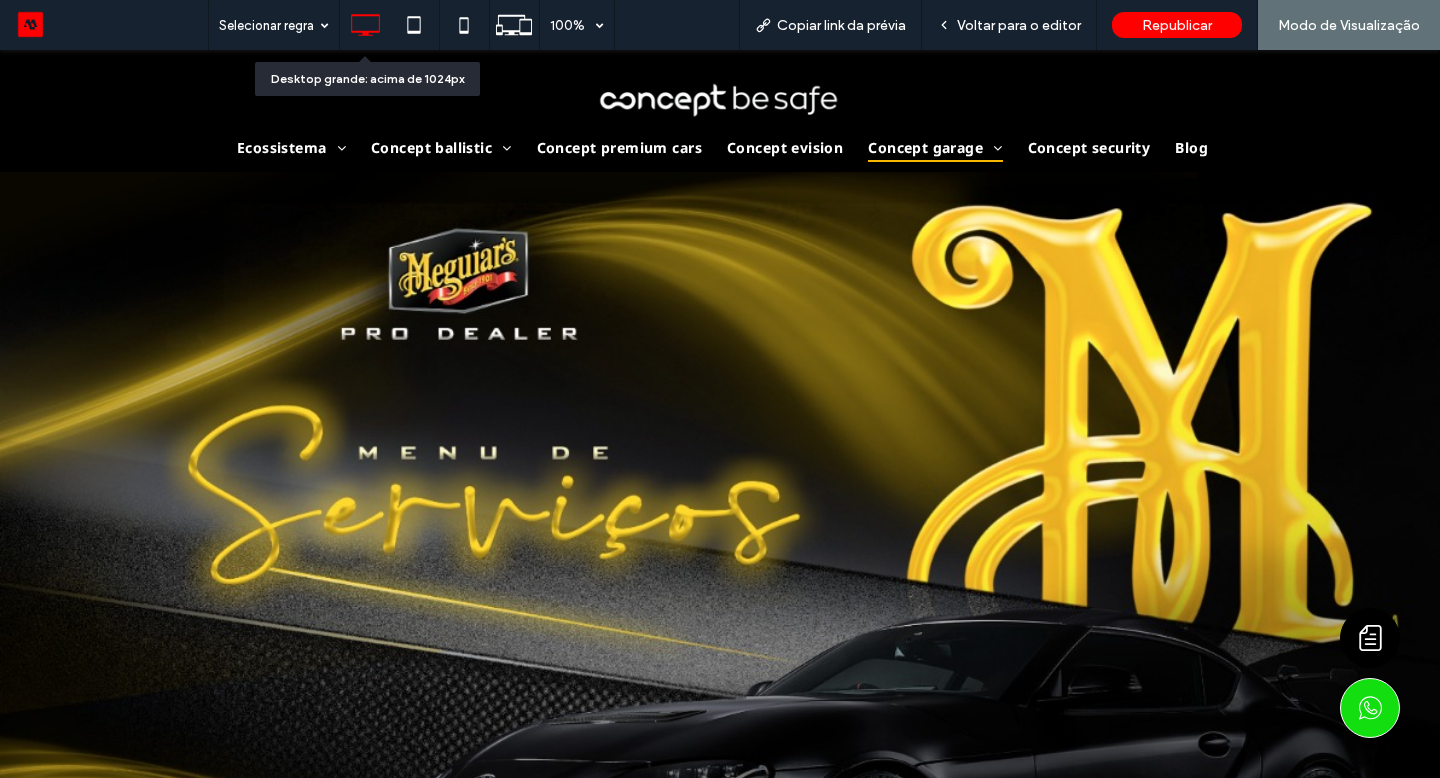 scroll, scrollTop: 0, scrollLeft: 0, axis: both 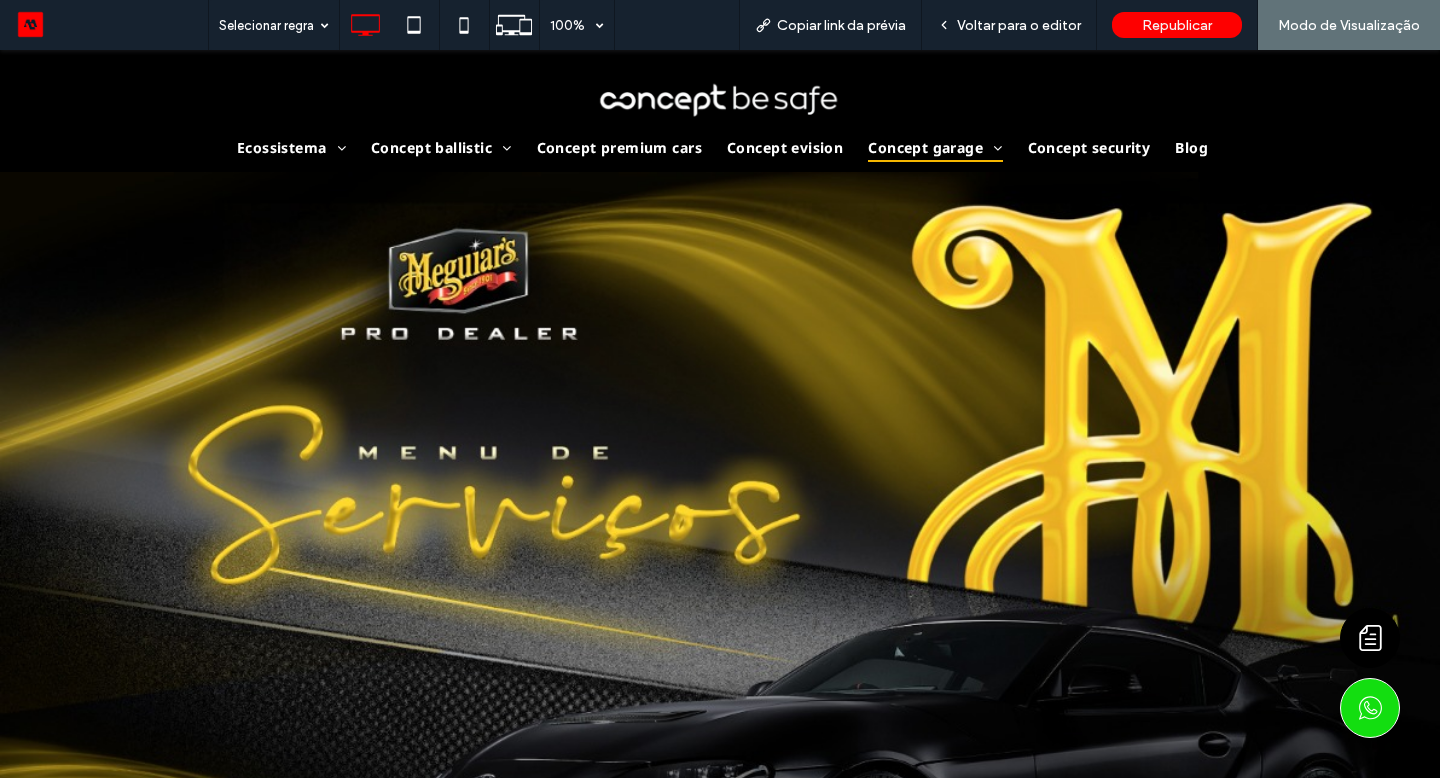 click on "Concept garage" at bounding box center [932, 147] 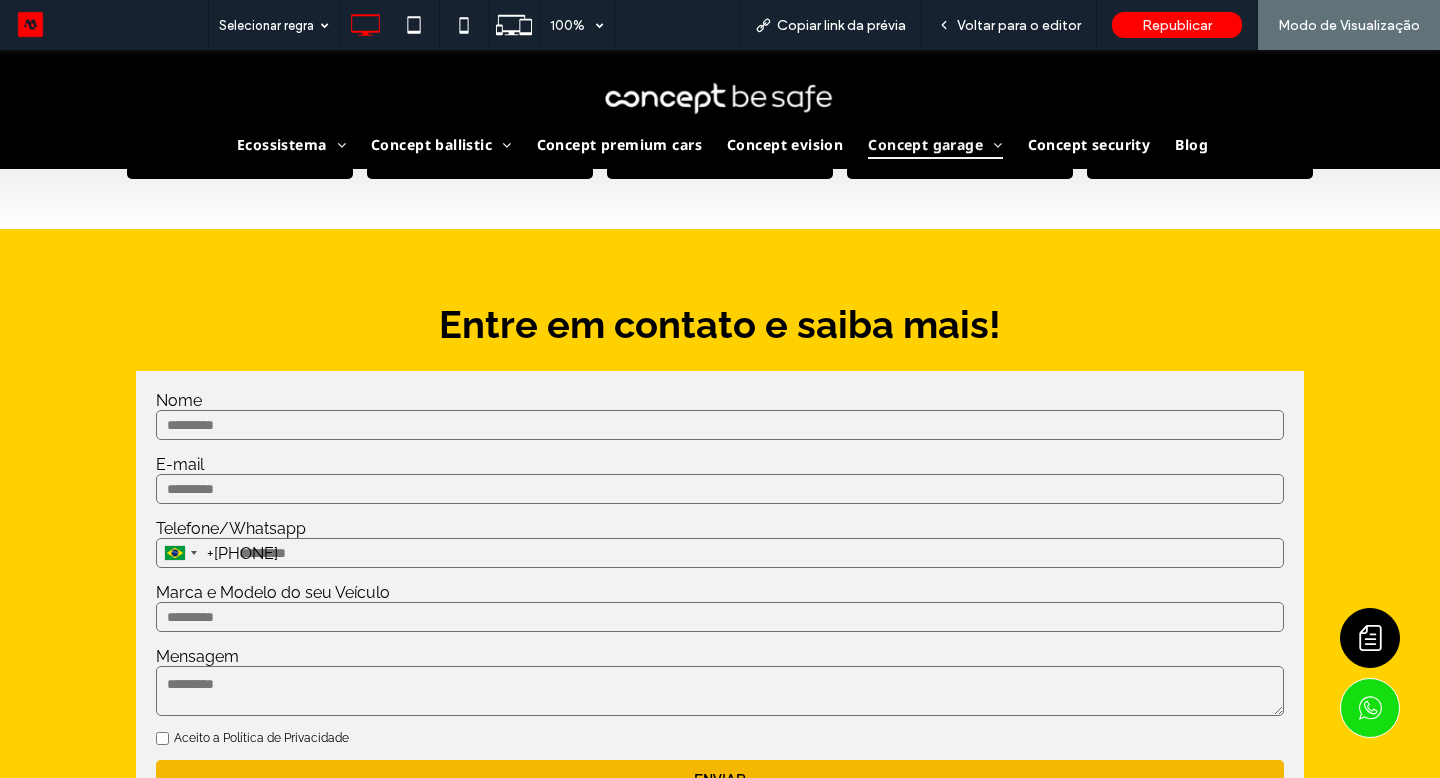 scroll, scrollTop: 2119, scrollLeft: 0, axis: vertical 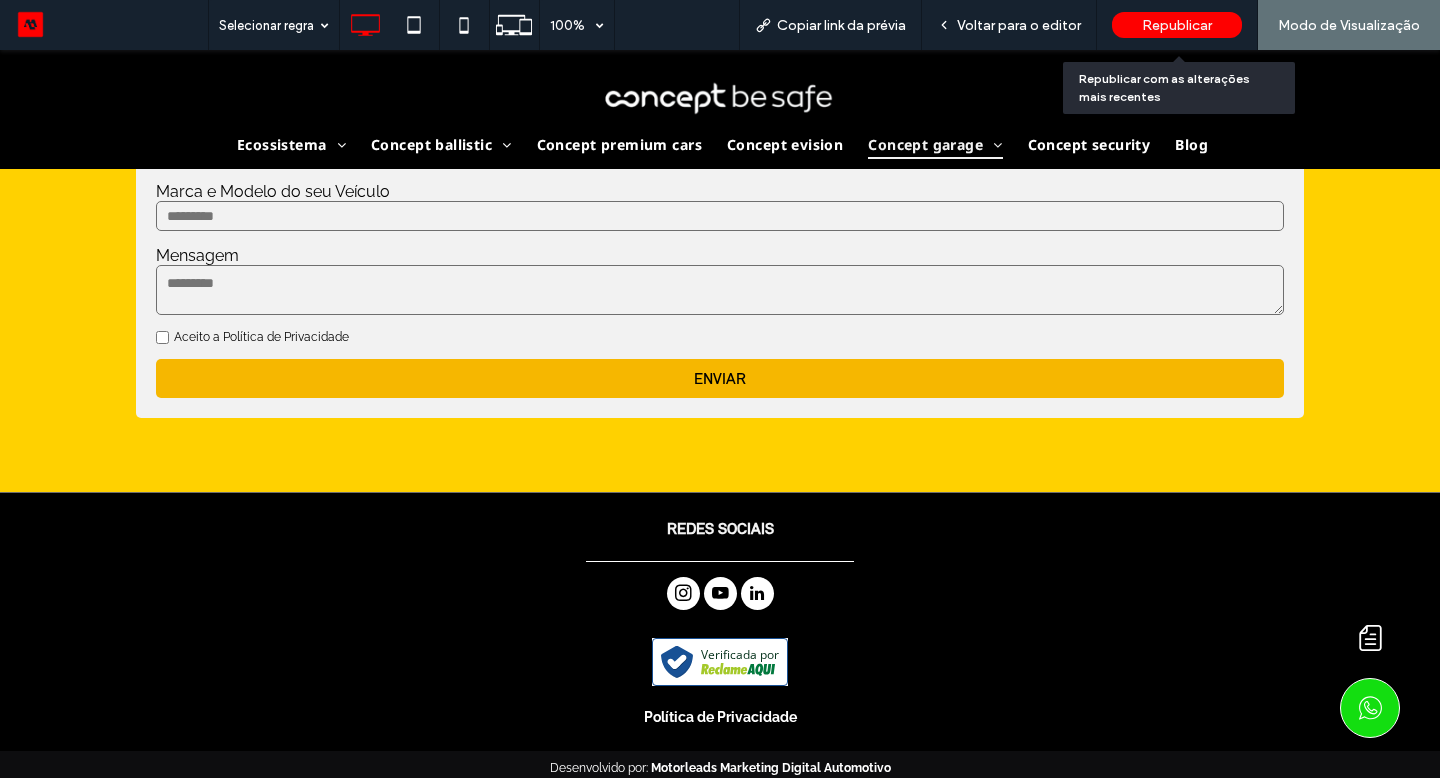 click on "Republicar" at bounding box center [1177, 25] 